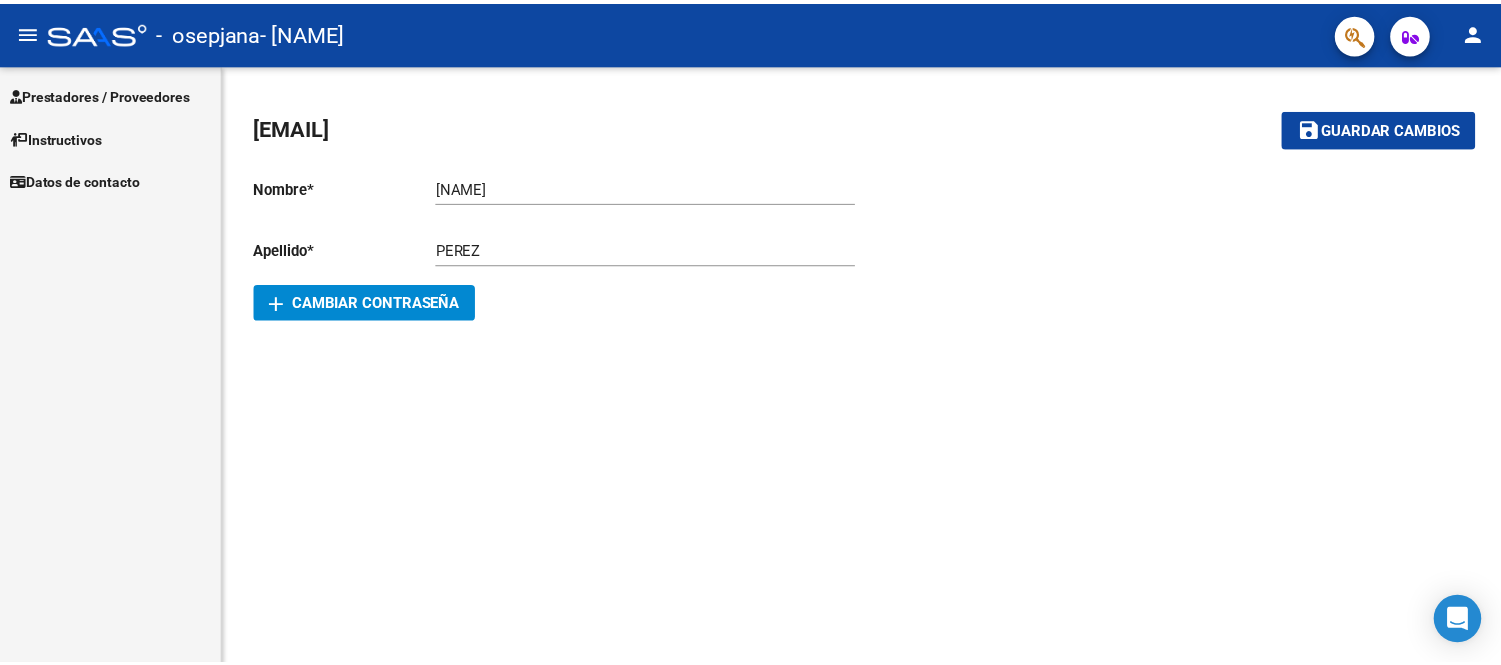 scroll, scrollTop: 0, scrollLeft: 0, axis: both 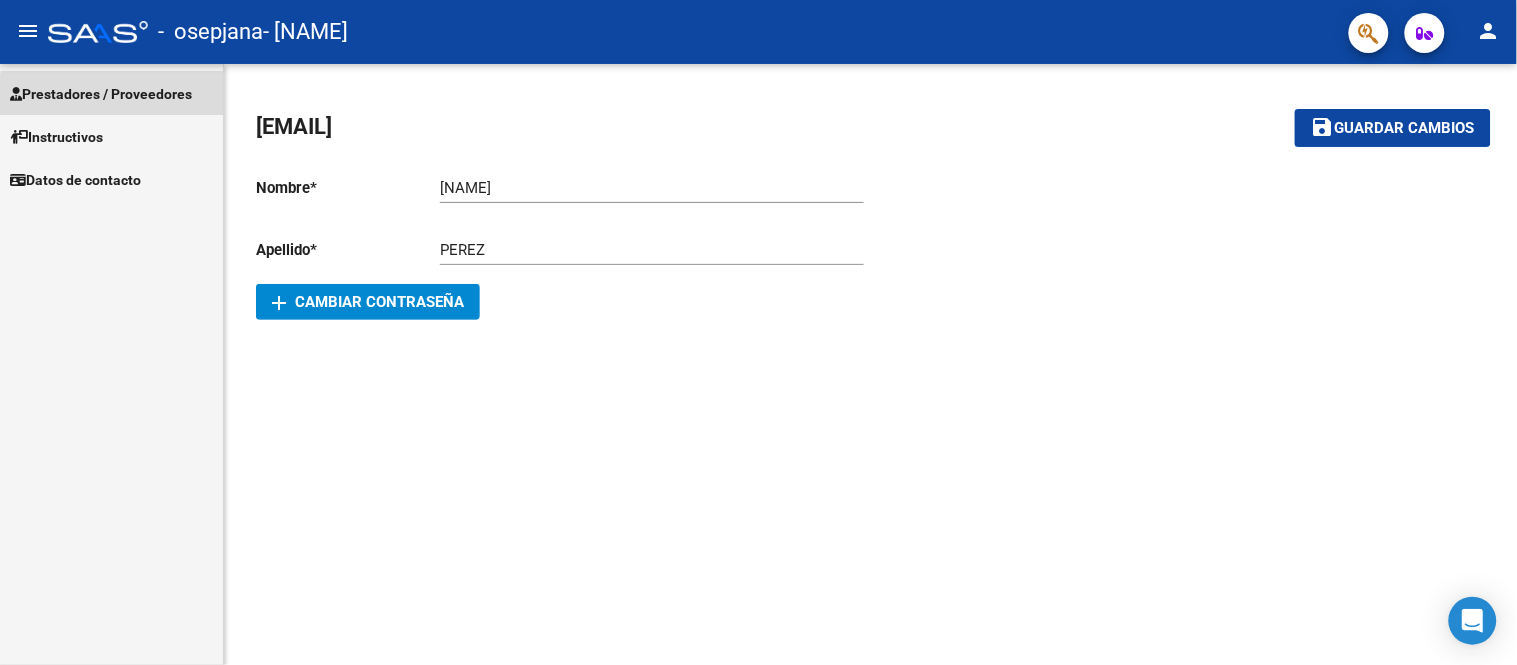 click on "Prestadores / Proveedores" at bounding box center (101, 94) 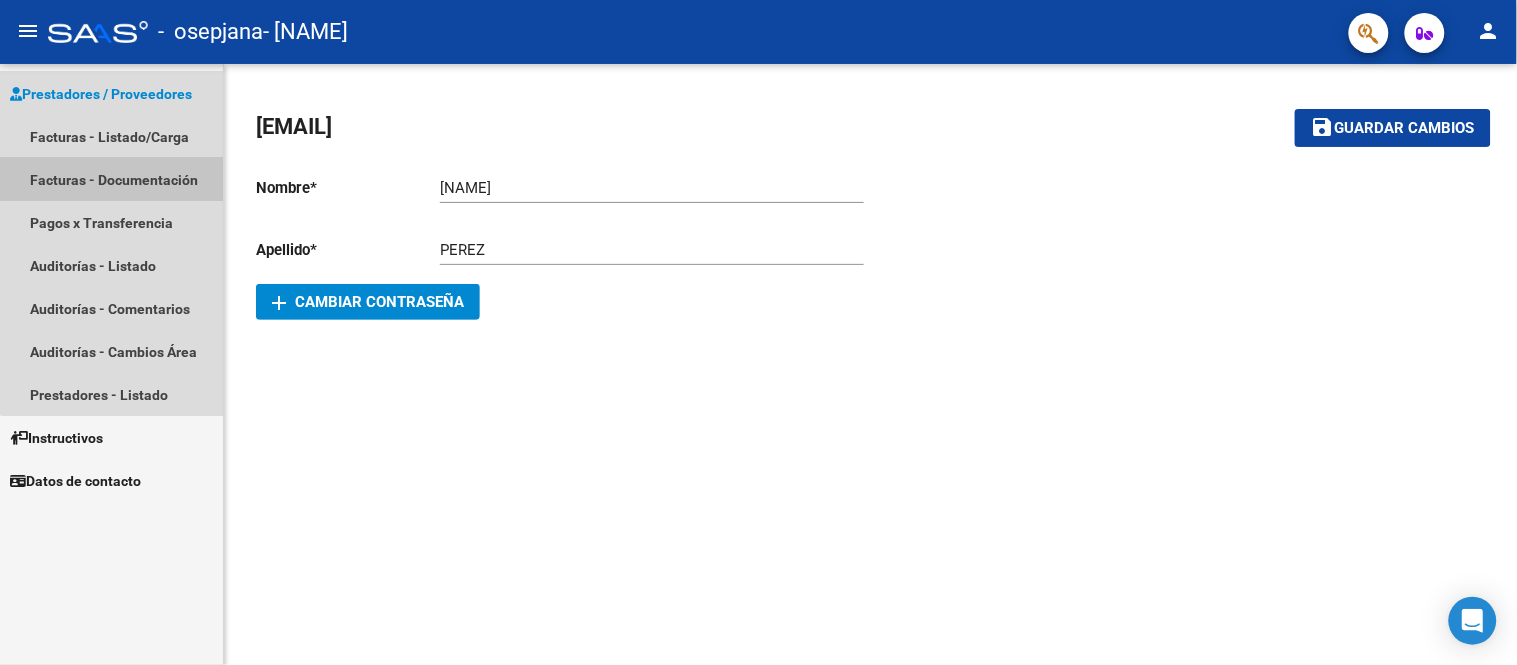click on "Facturas - Documentación" at bounding box center (111, 179) 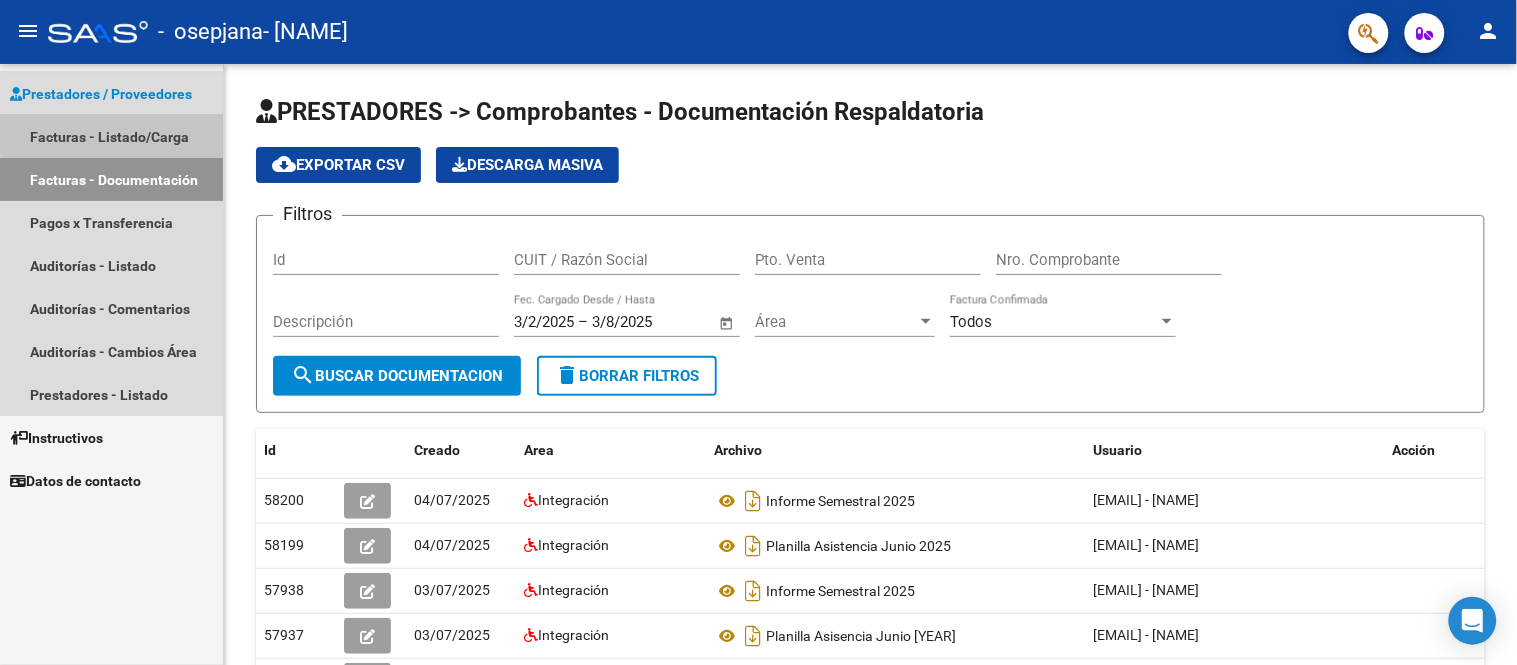 click on "Facturas - Listado/Carga" at bounding box center (111, 136) 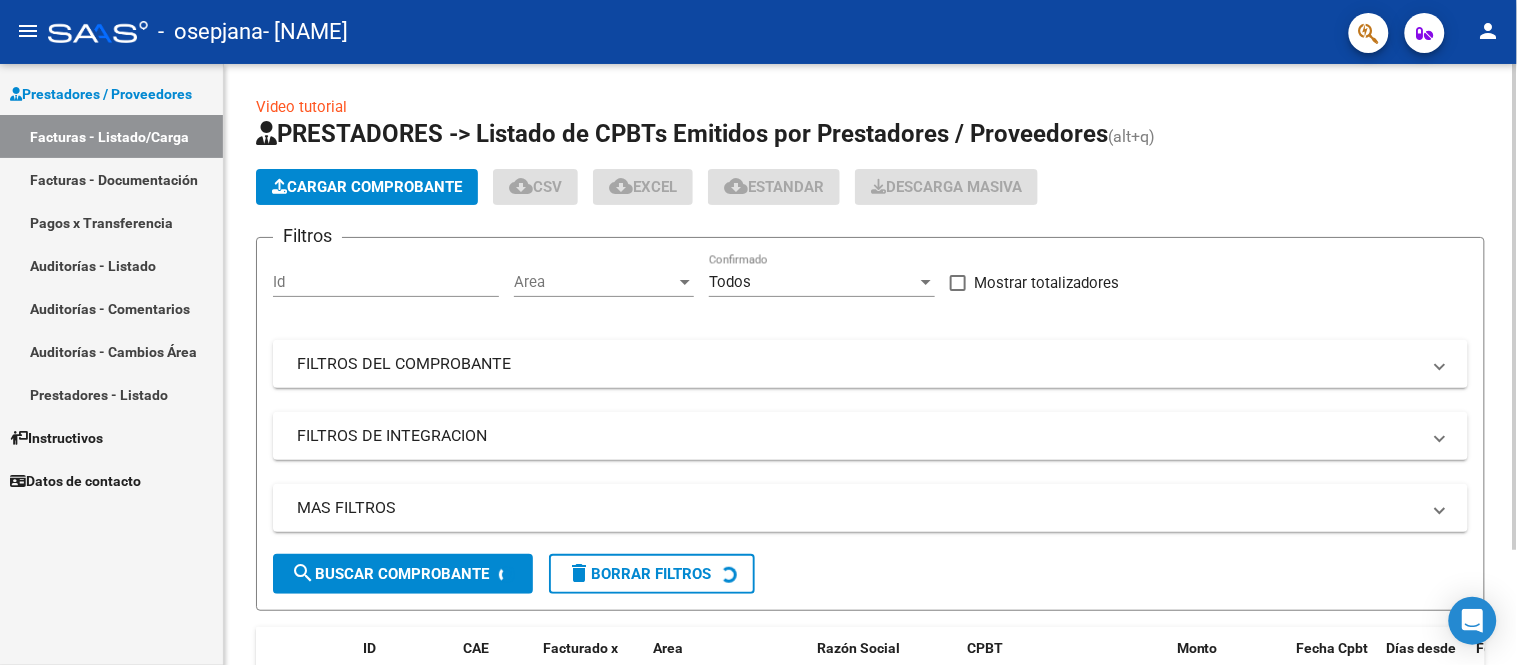 click on "Cargar Comprobante" 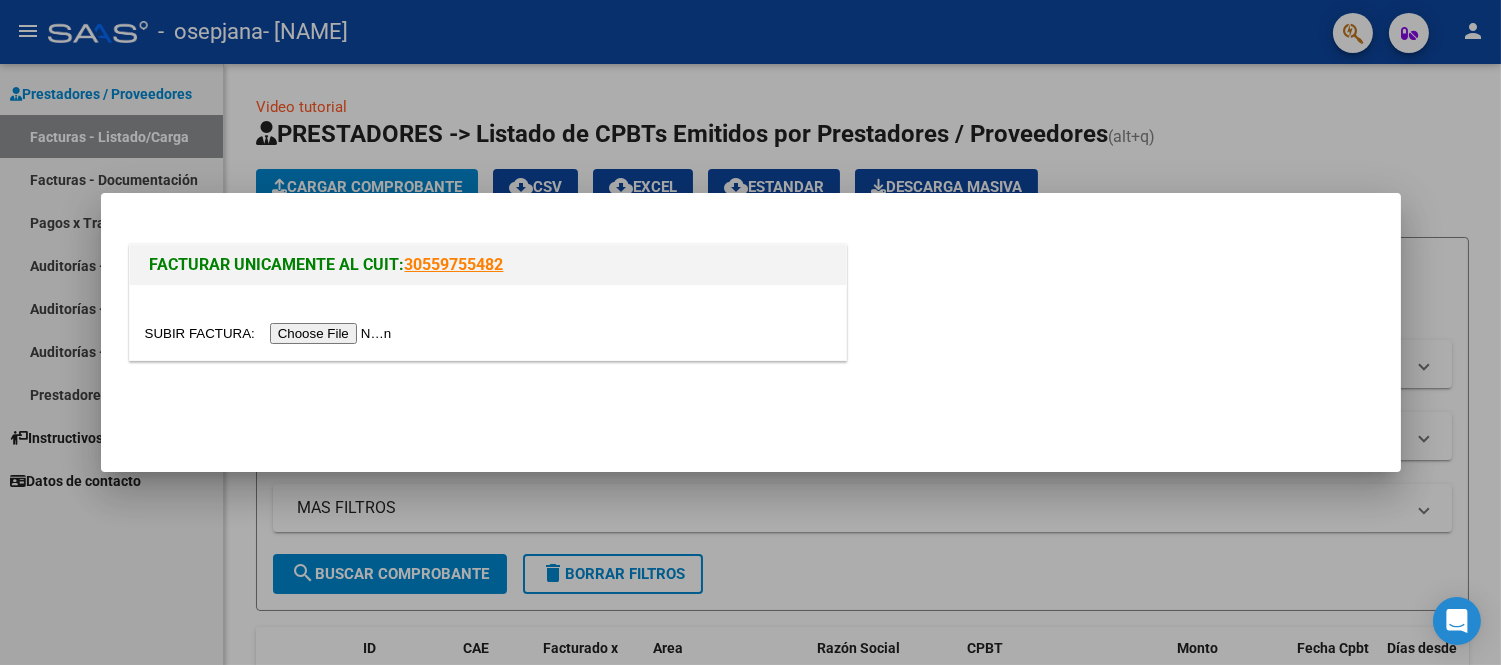 click at bounding box center [271, 333] 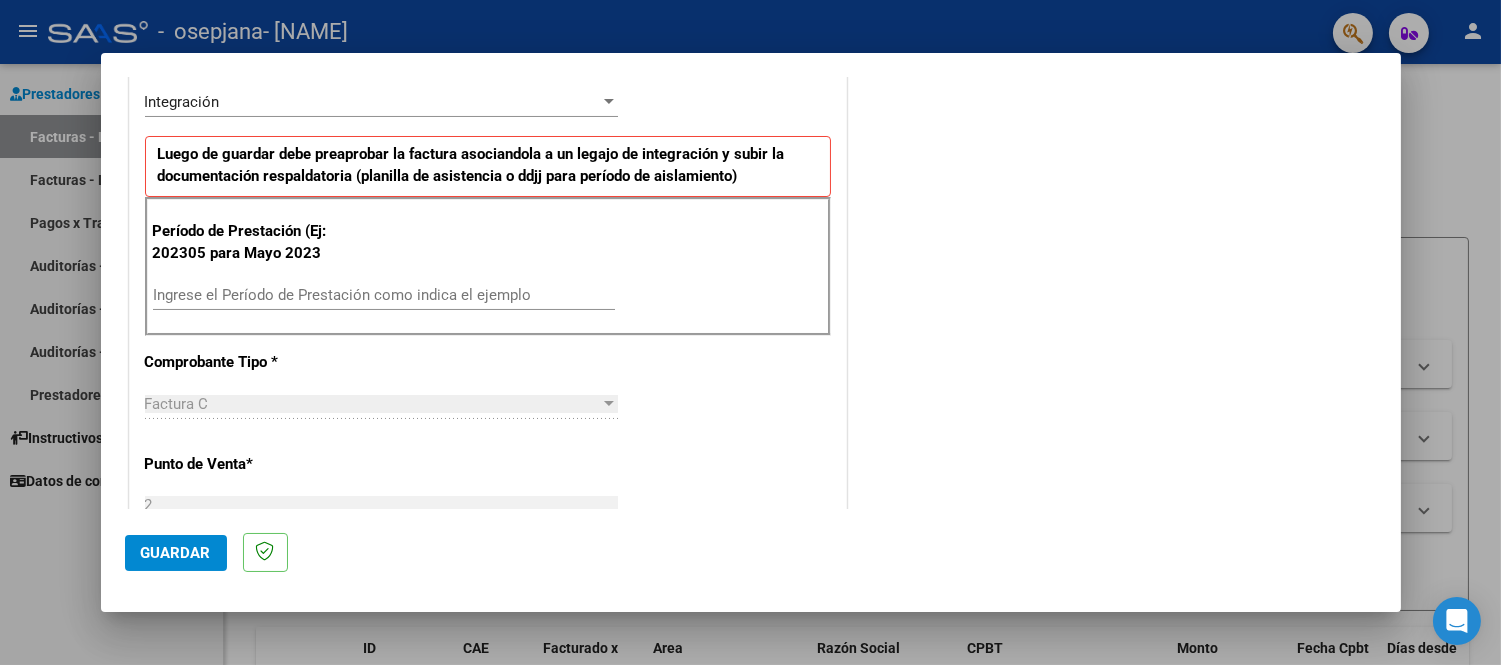 scroll, scrollTop: 448, scrollLeft: 0, axis: vertical 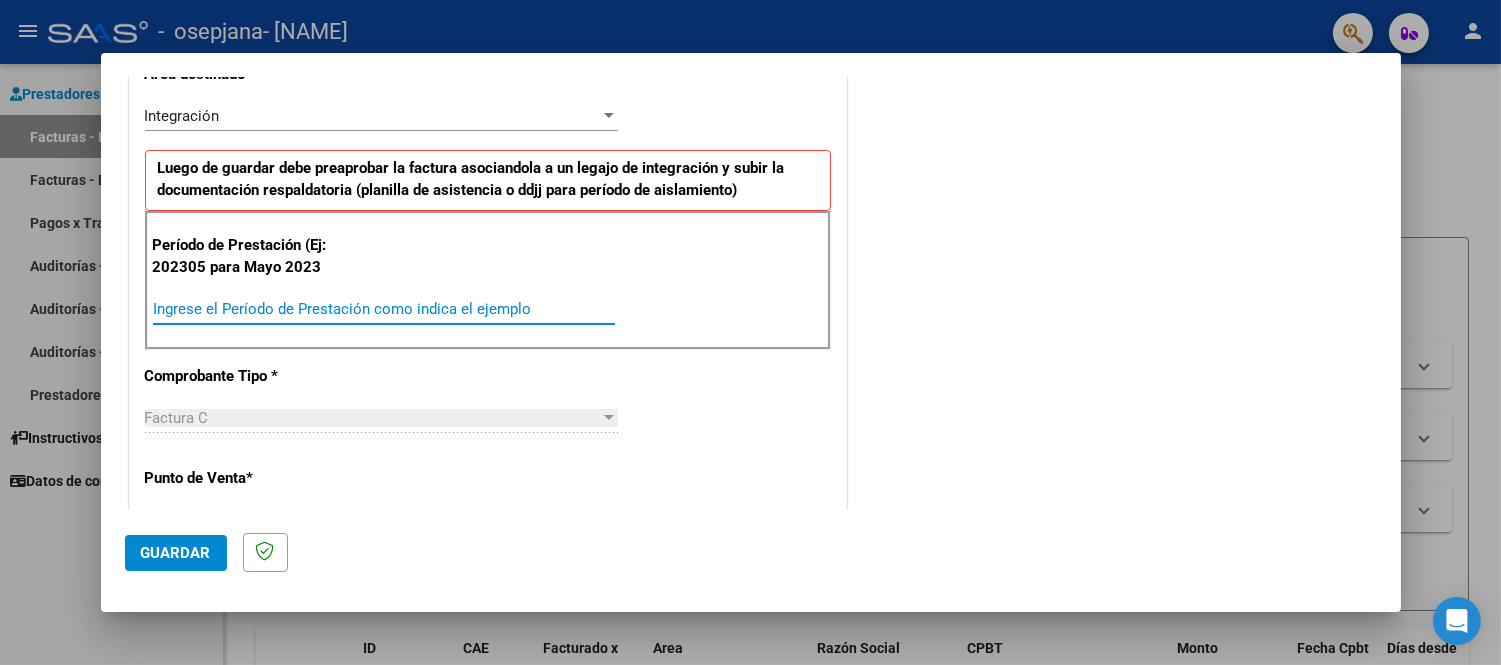 click on "Ingrese el Período de Prestación como indica el ejemplo" at bounding box center [384, 309] 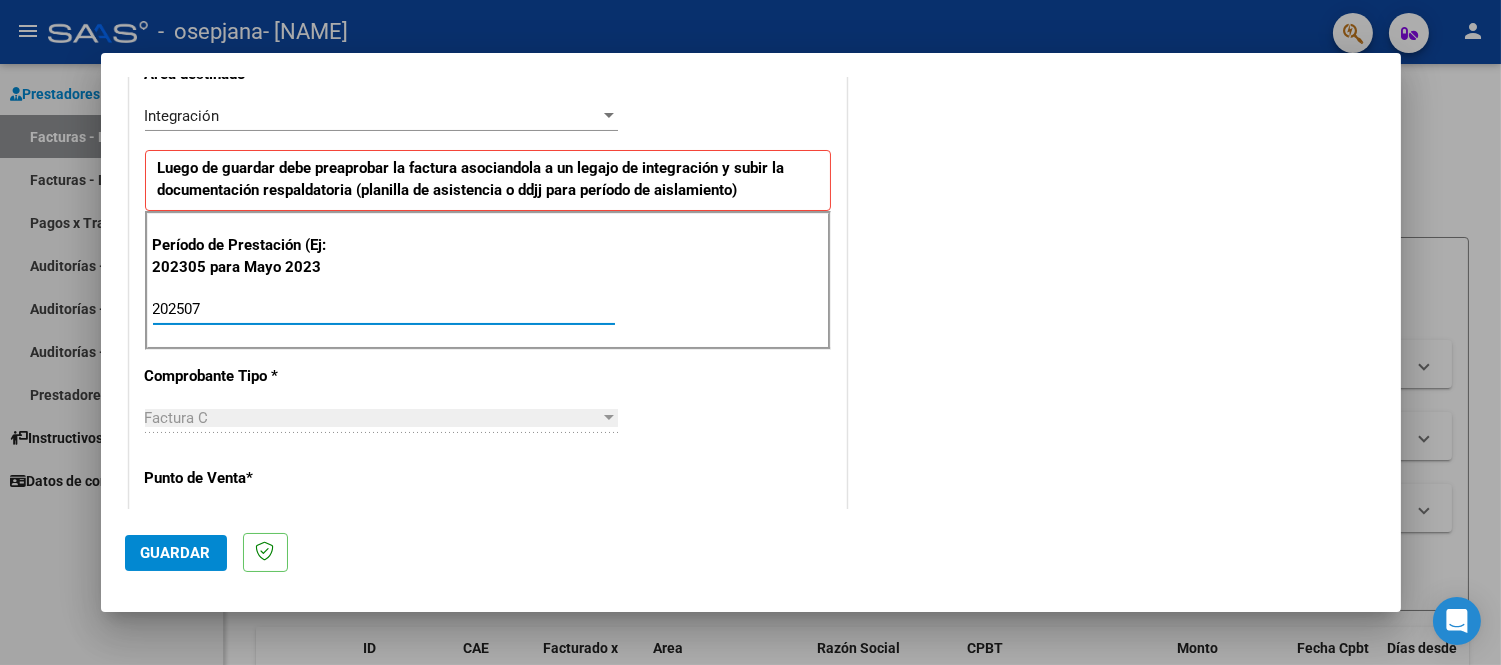 type on "202507" 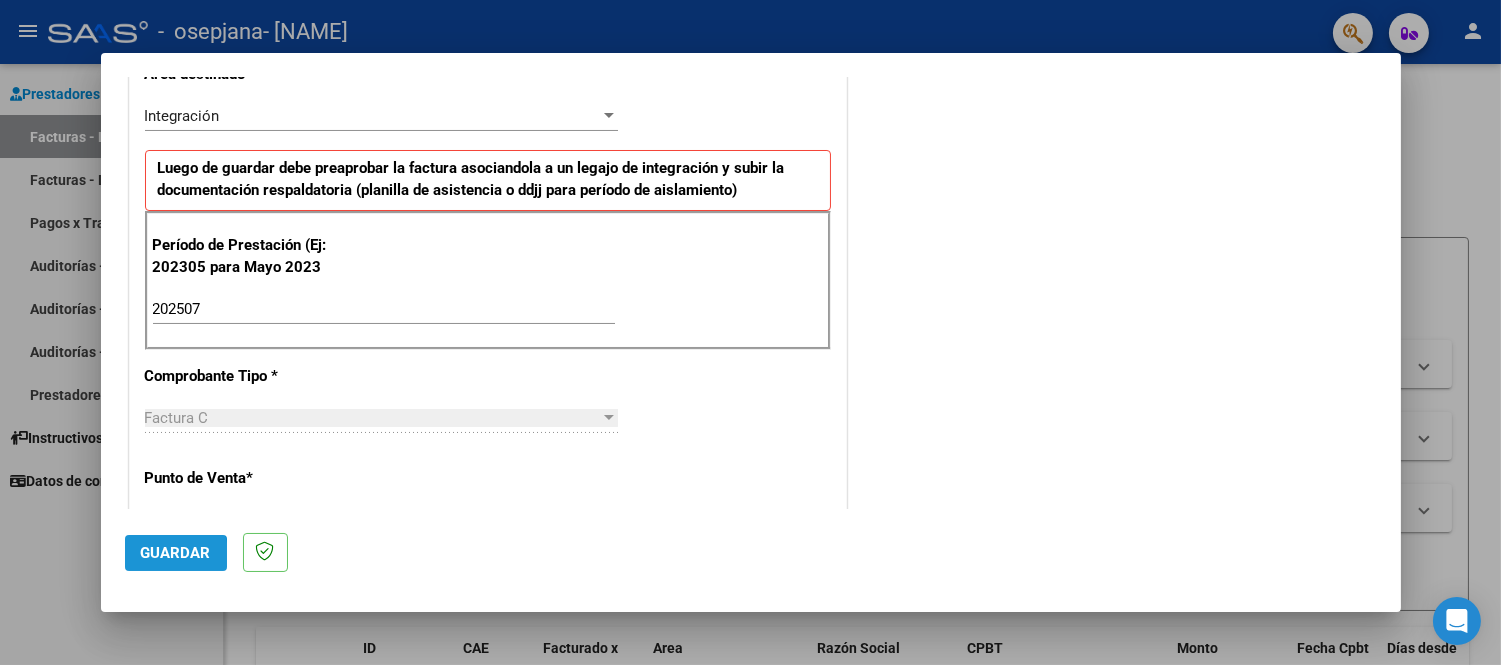 click on "Guardar" 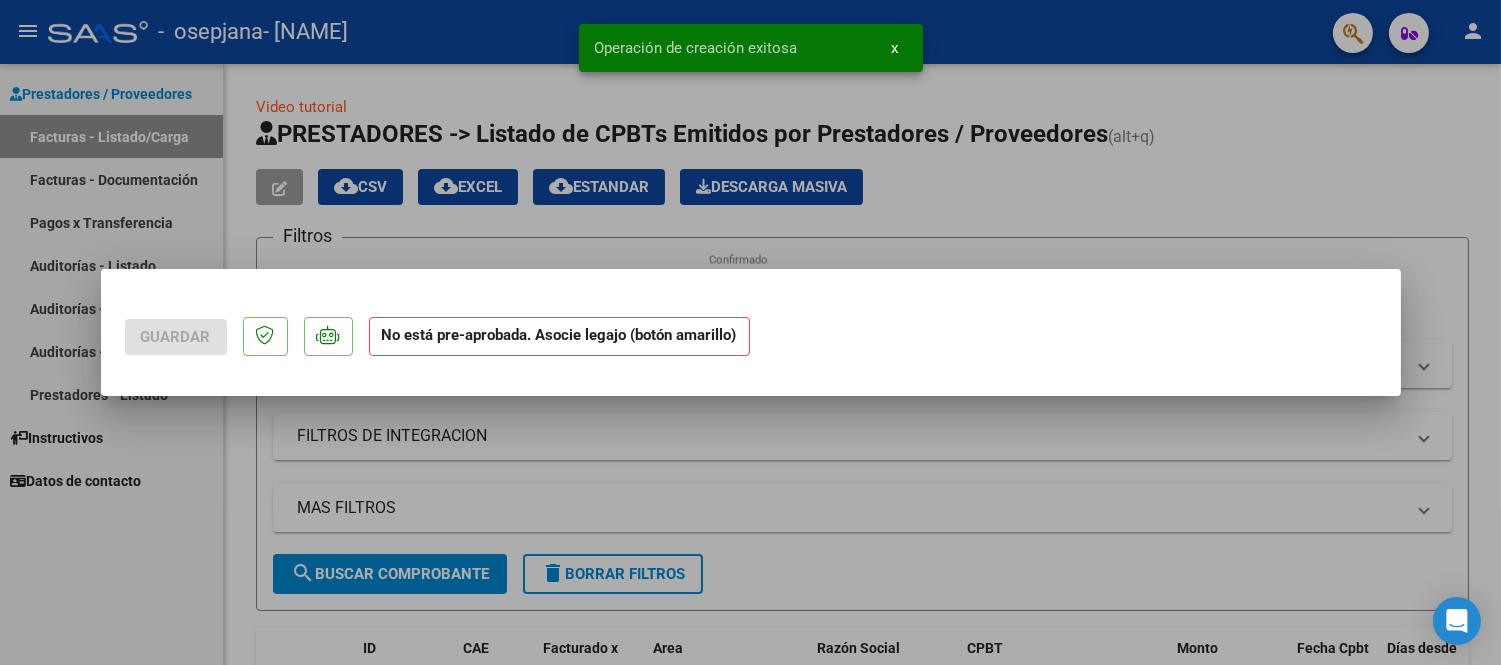 scroll, scrollTop: 0, scrollLeft: 0, axis: both 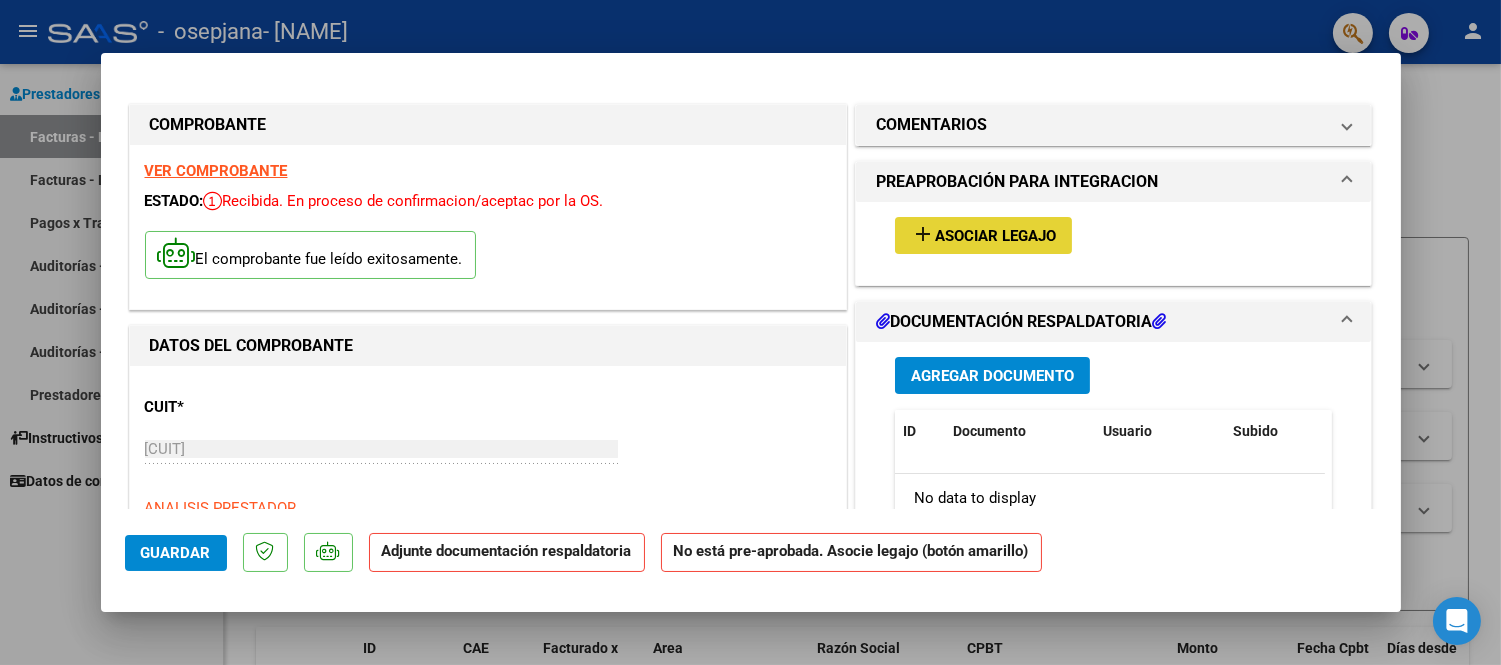 click on "add Asociar Legajo" at bounding box center (983, 235) 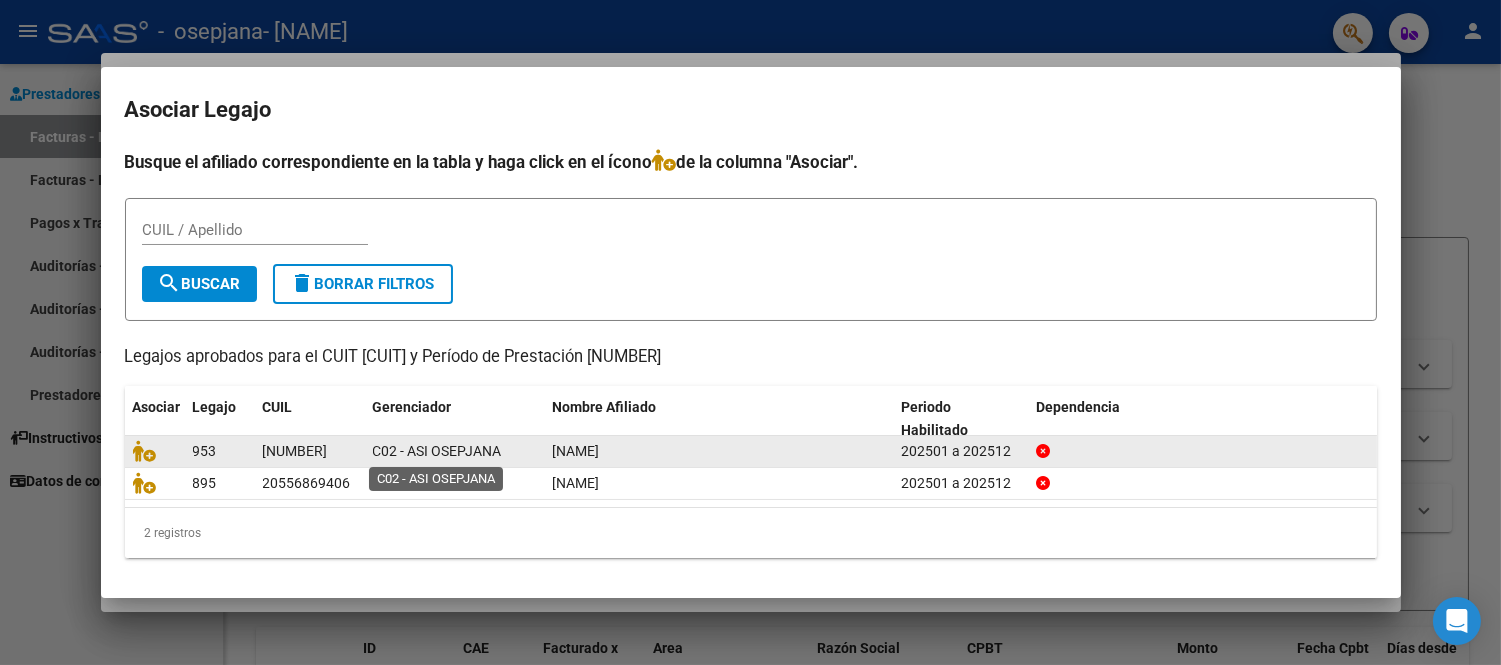 click on "C02 - ASI OSEPJANA" 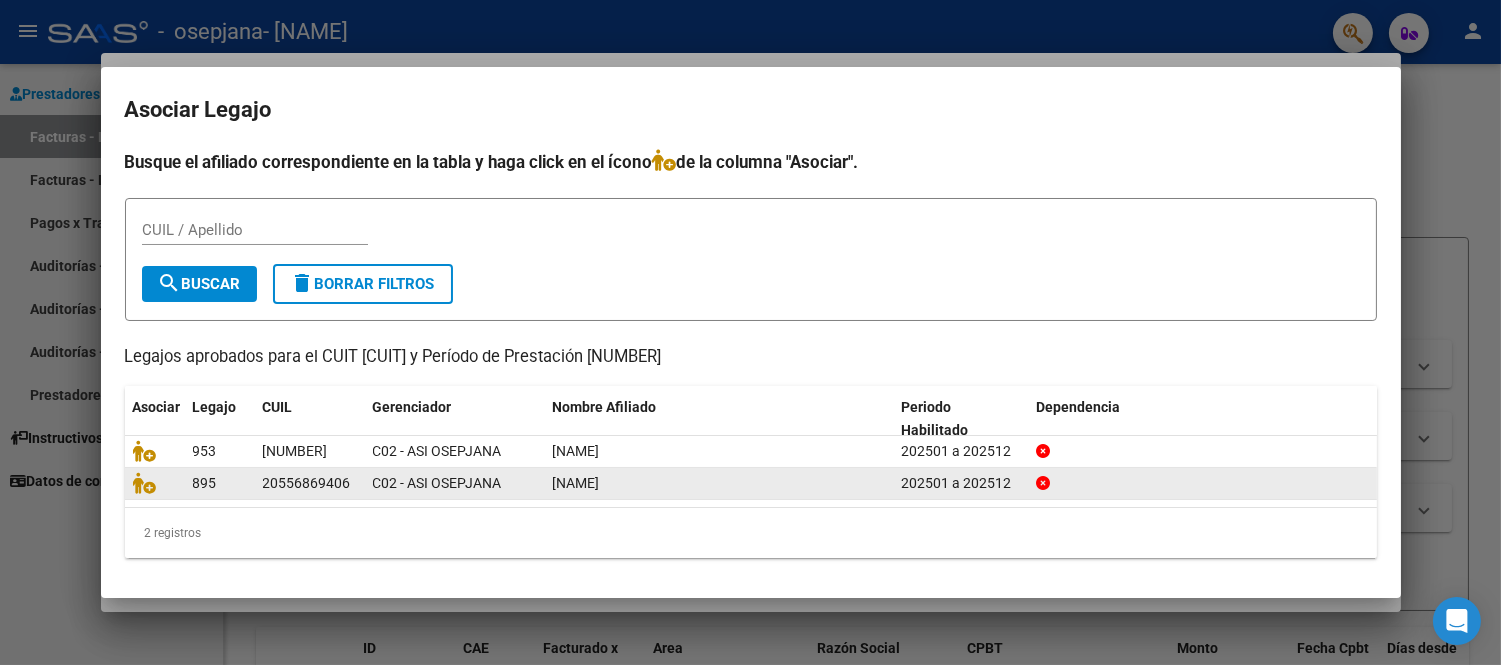 click on "C02 - ASI OSEPJANA" 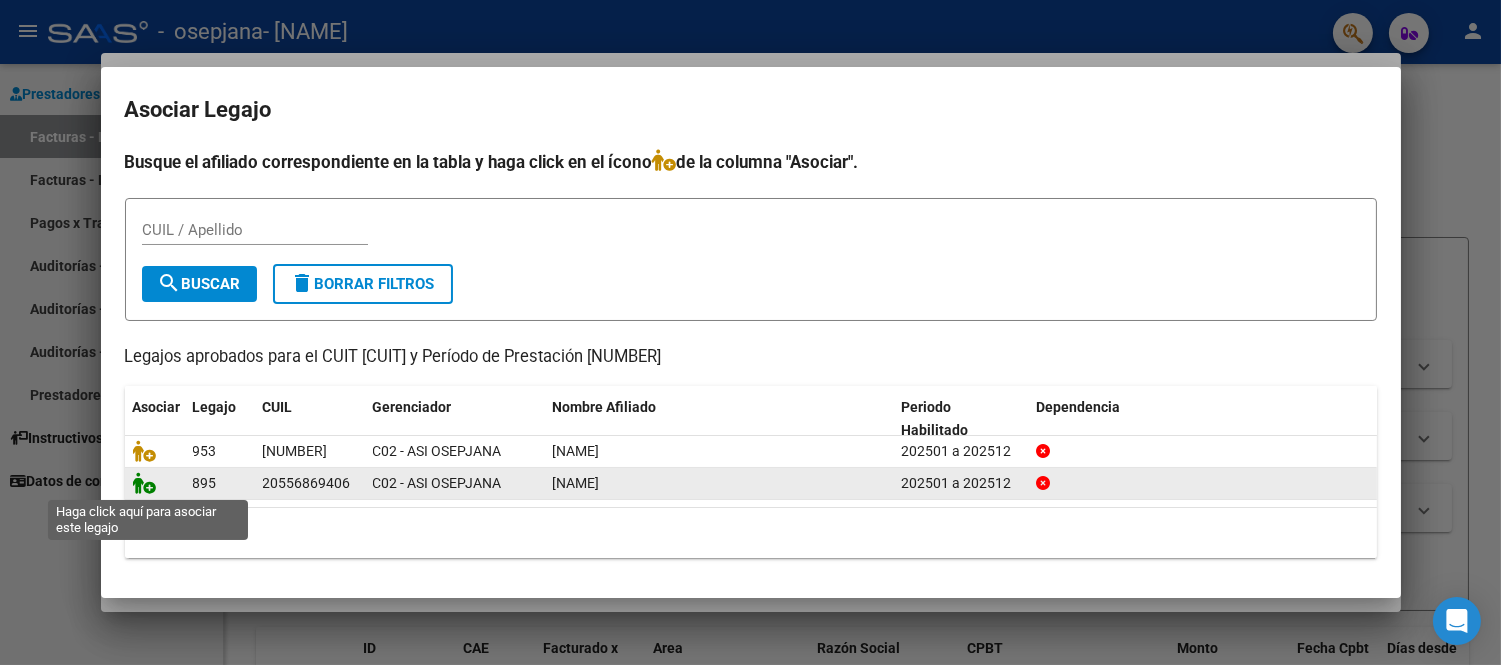 click 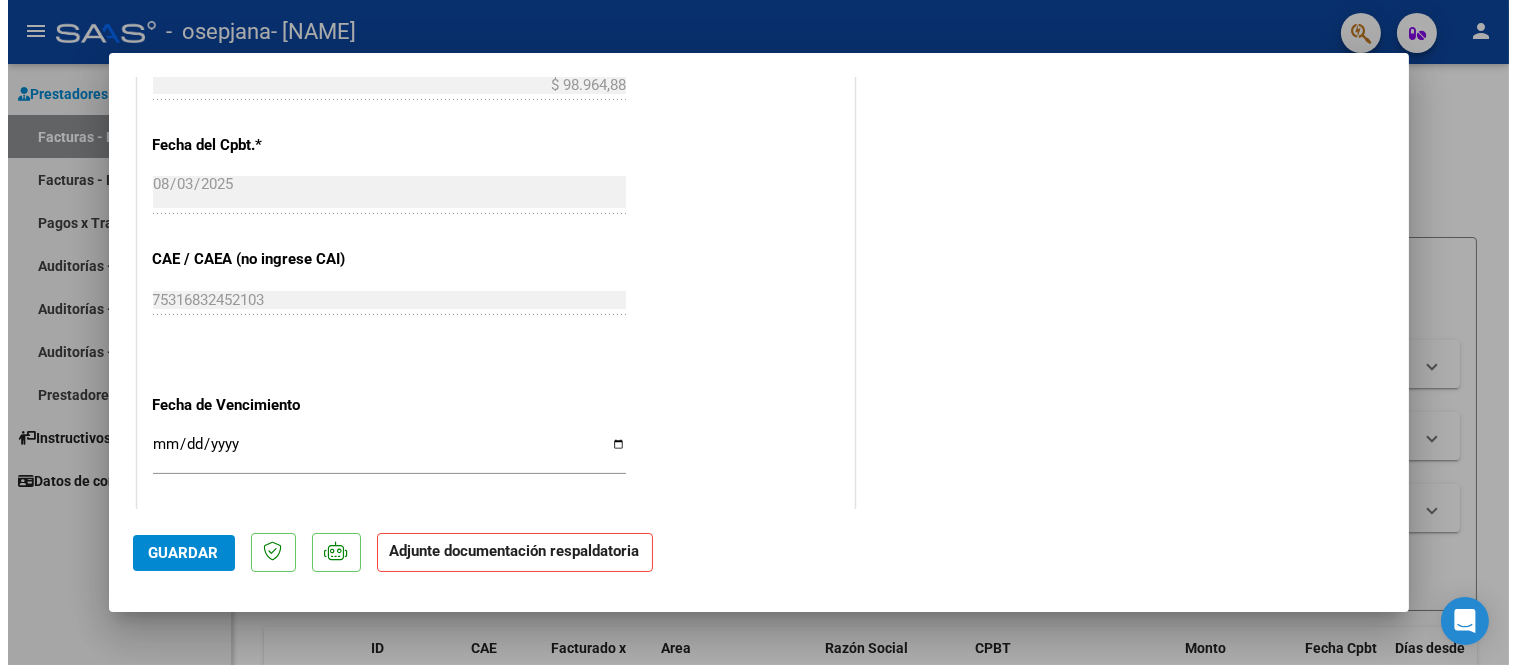 scroll, scrollTop: 997, scrollLeft: 0, axis: vertical 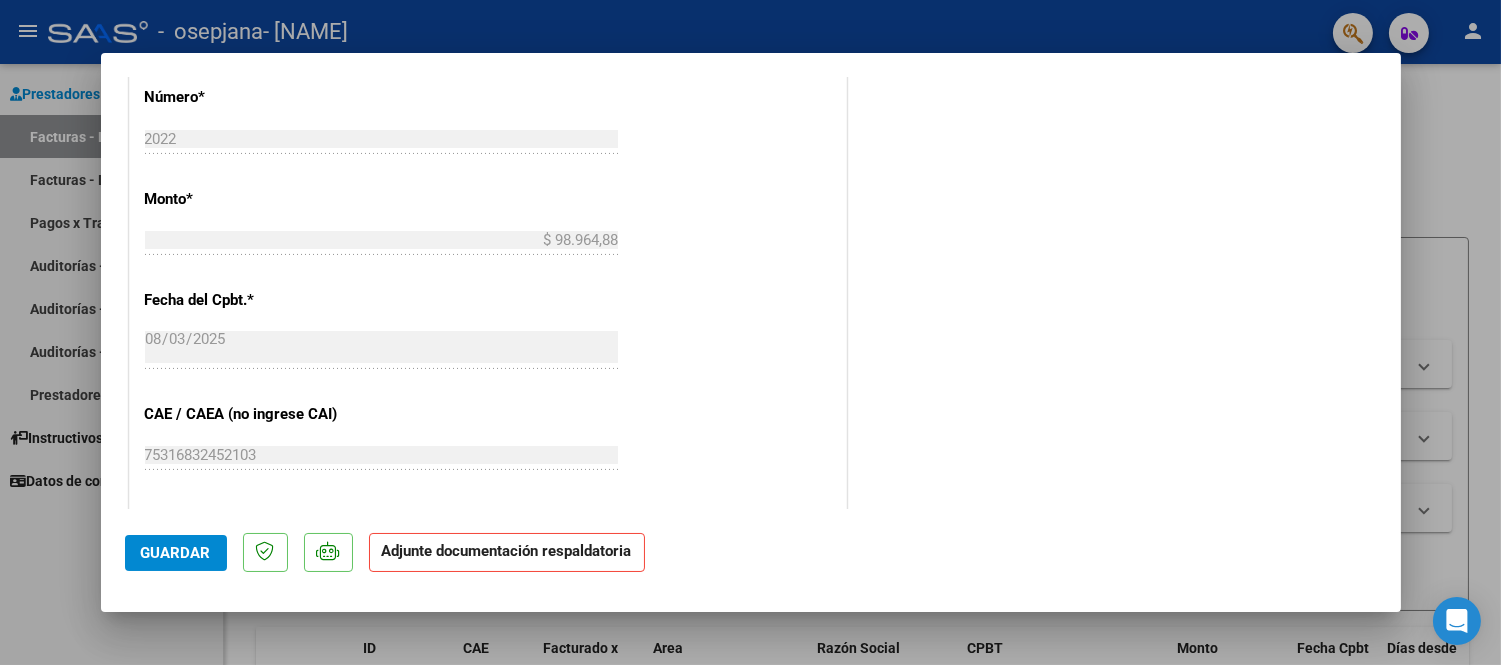 click at bounding box center (750, 332) 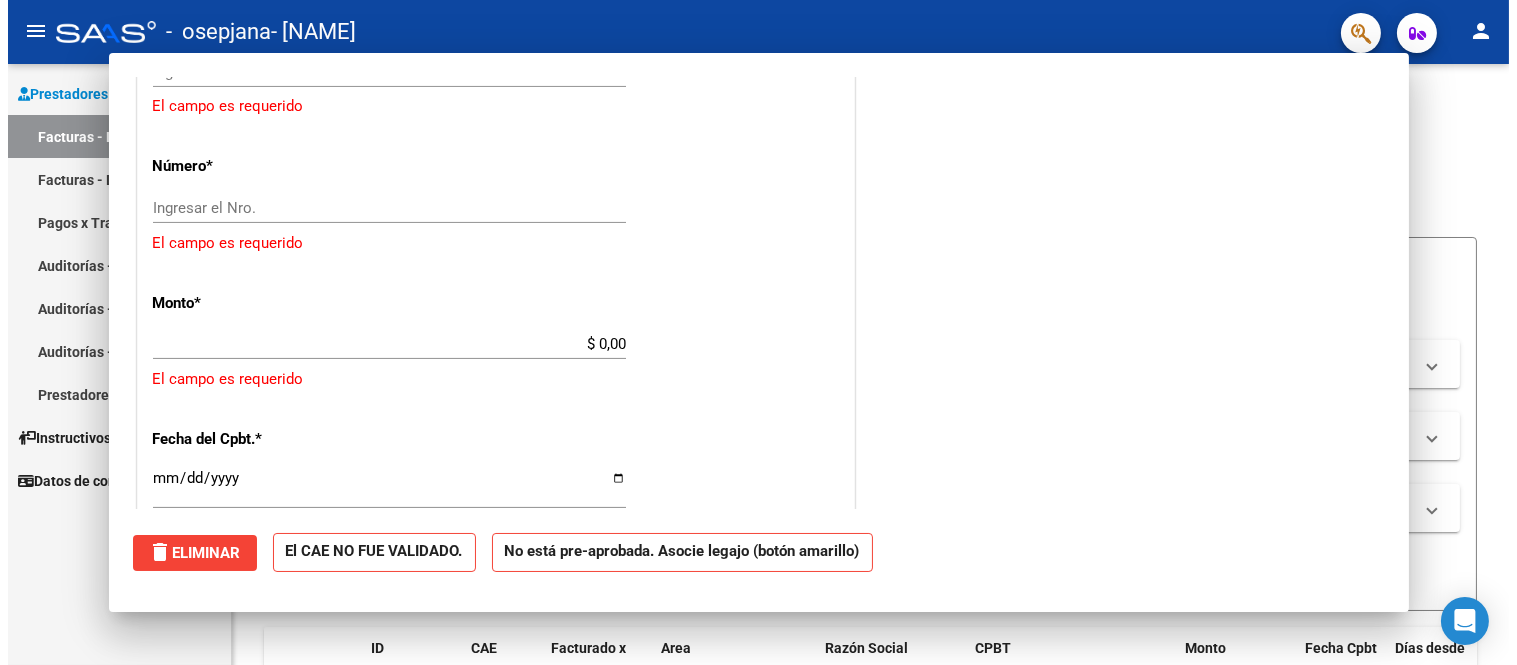 scroll, scrollTop: 0, scrollLeft: 0, axis: both 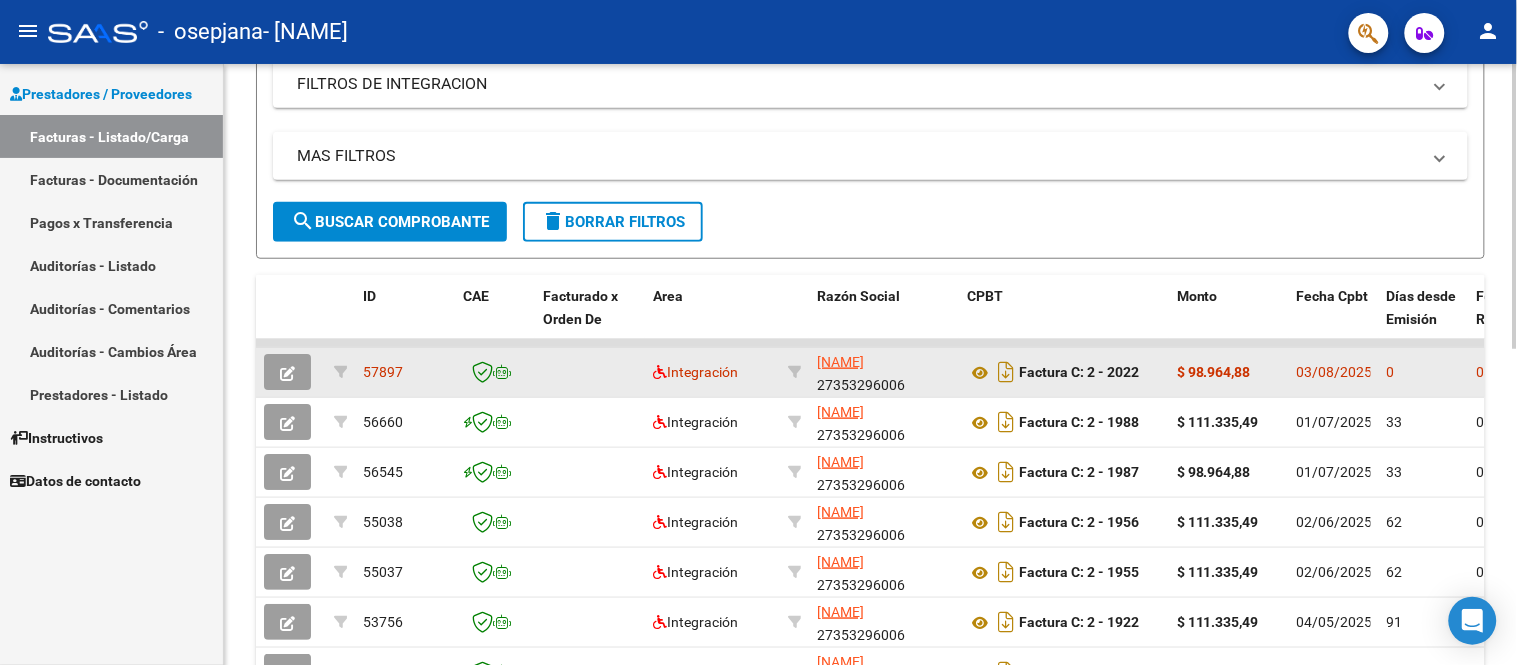 click on "$ 98.964,88" 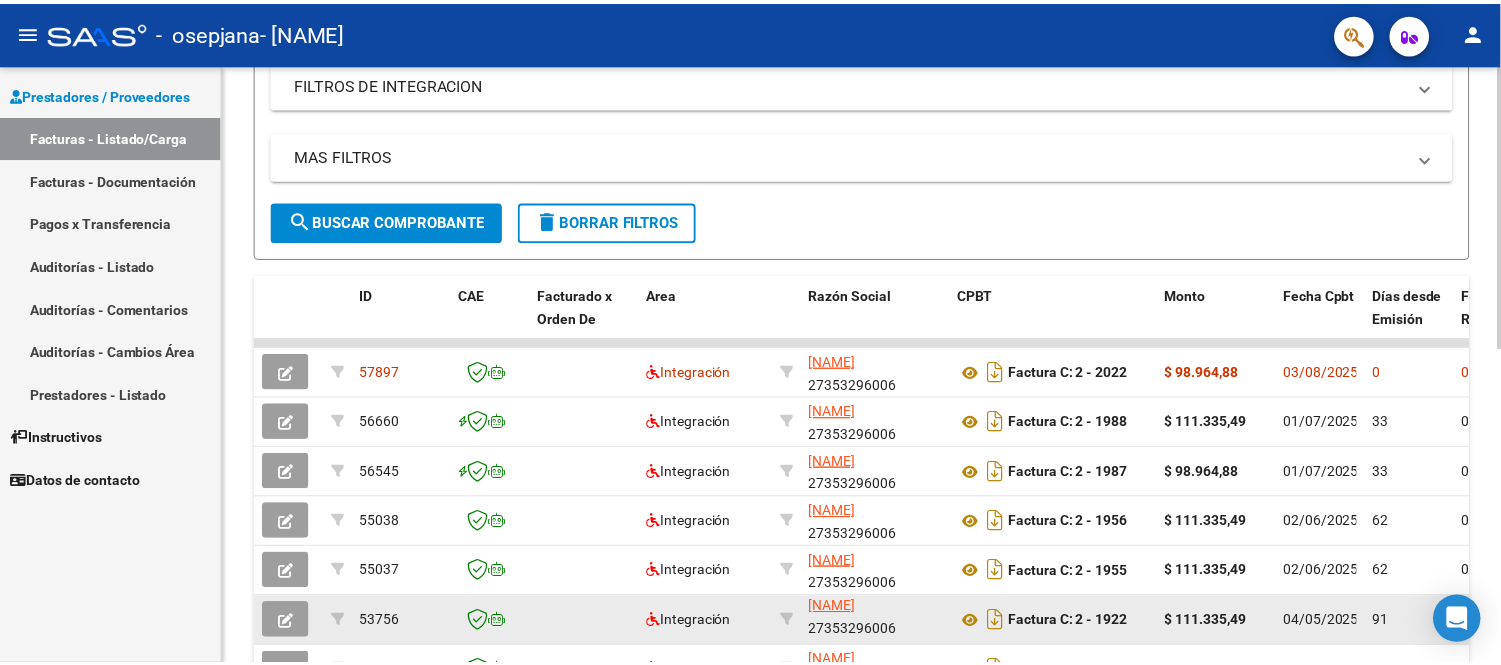 scroll, scrollTop: 25, scrollLeft: 0, axis: vertical 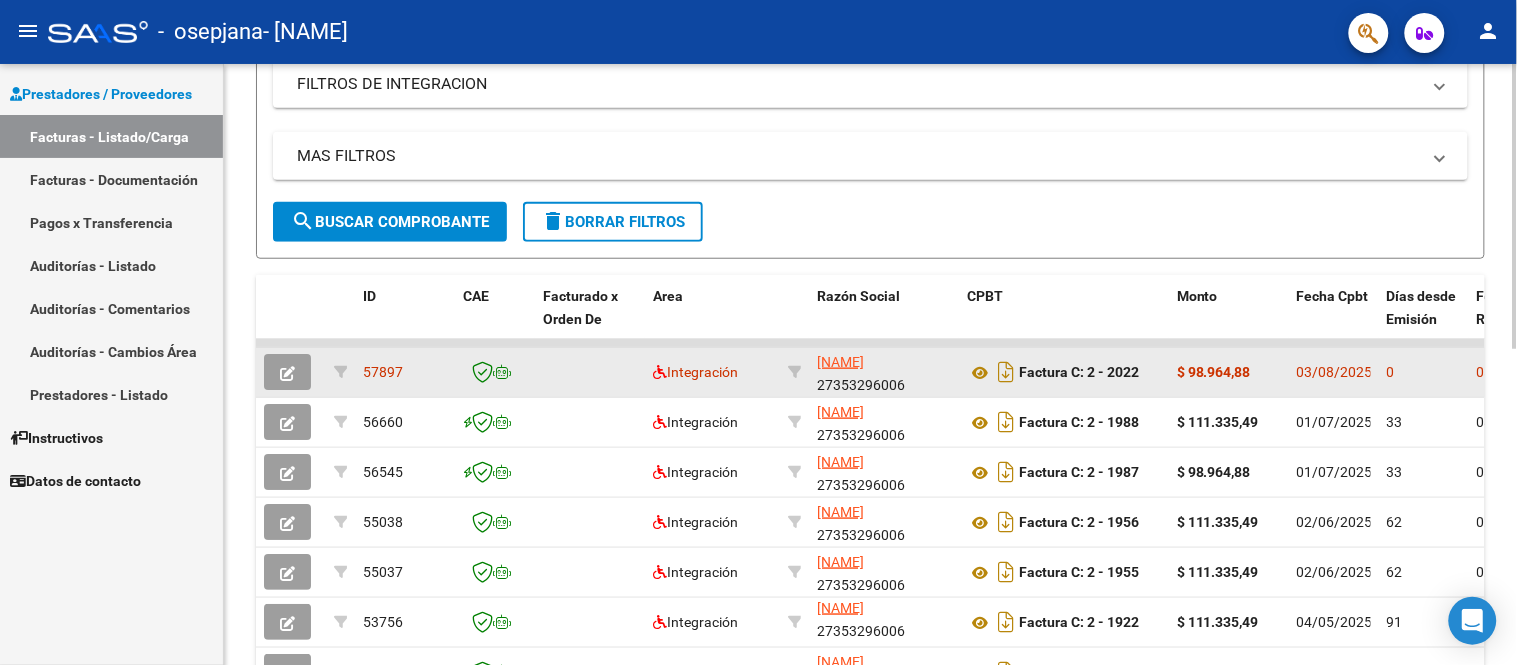 click on "0" 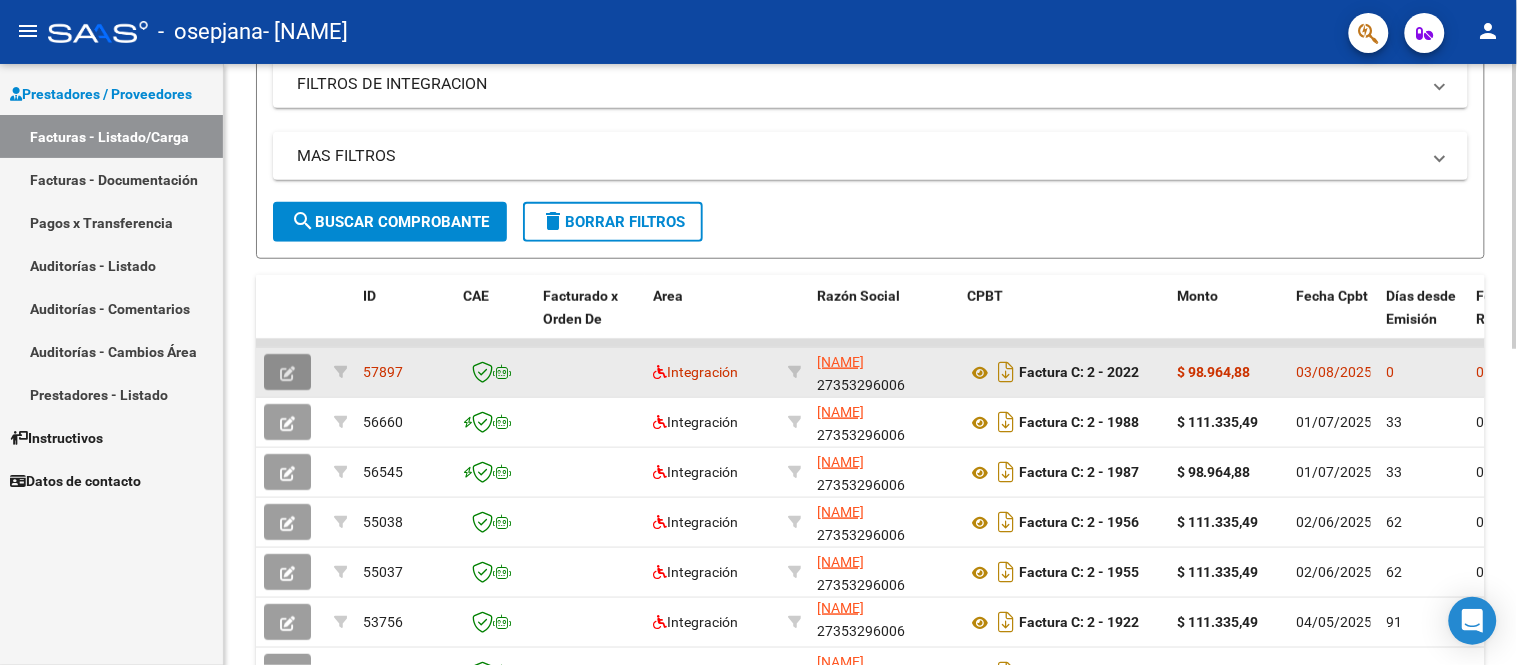 click 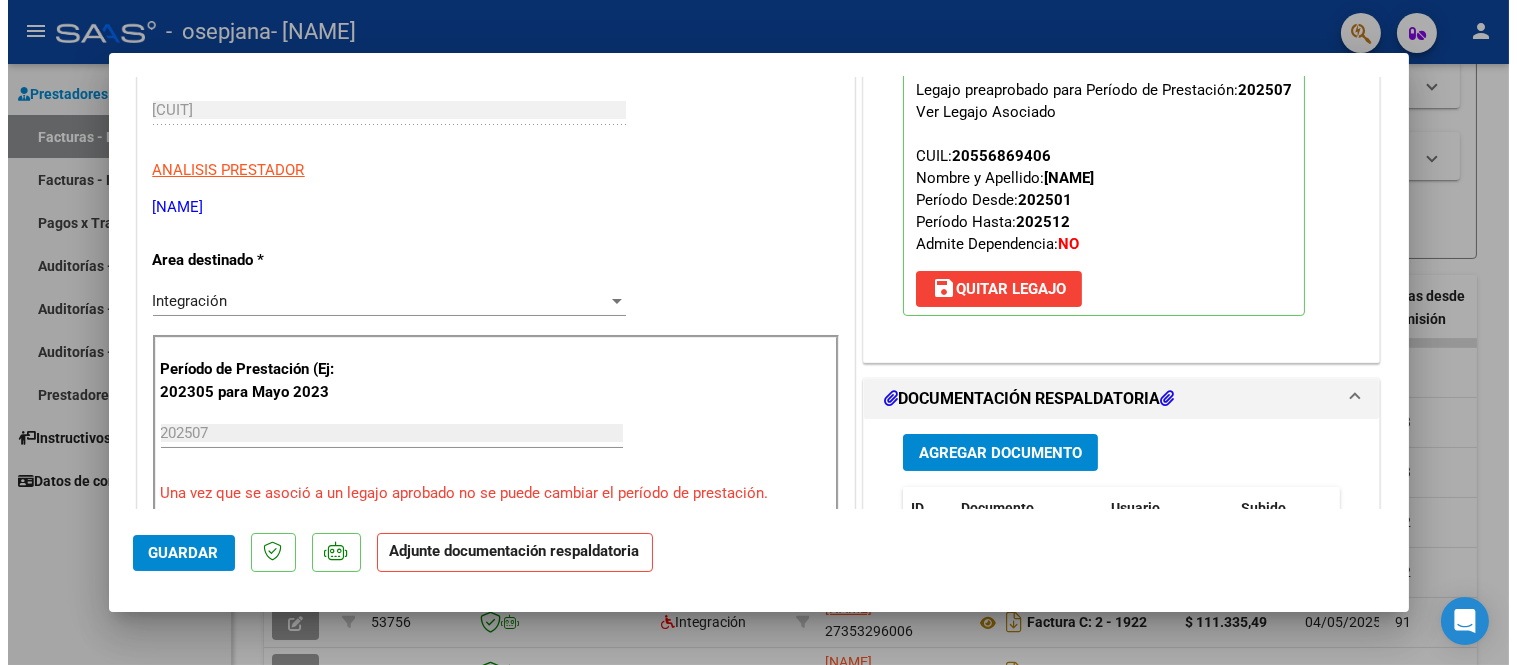 scroll, scrollTop: 425, scrollLeft: 0, axis: vertical 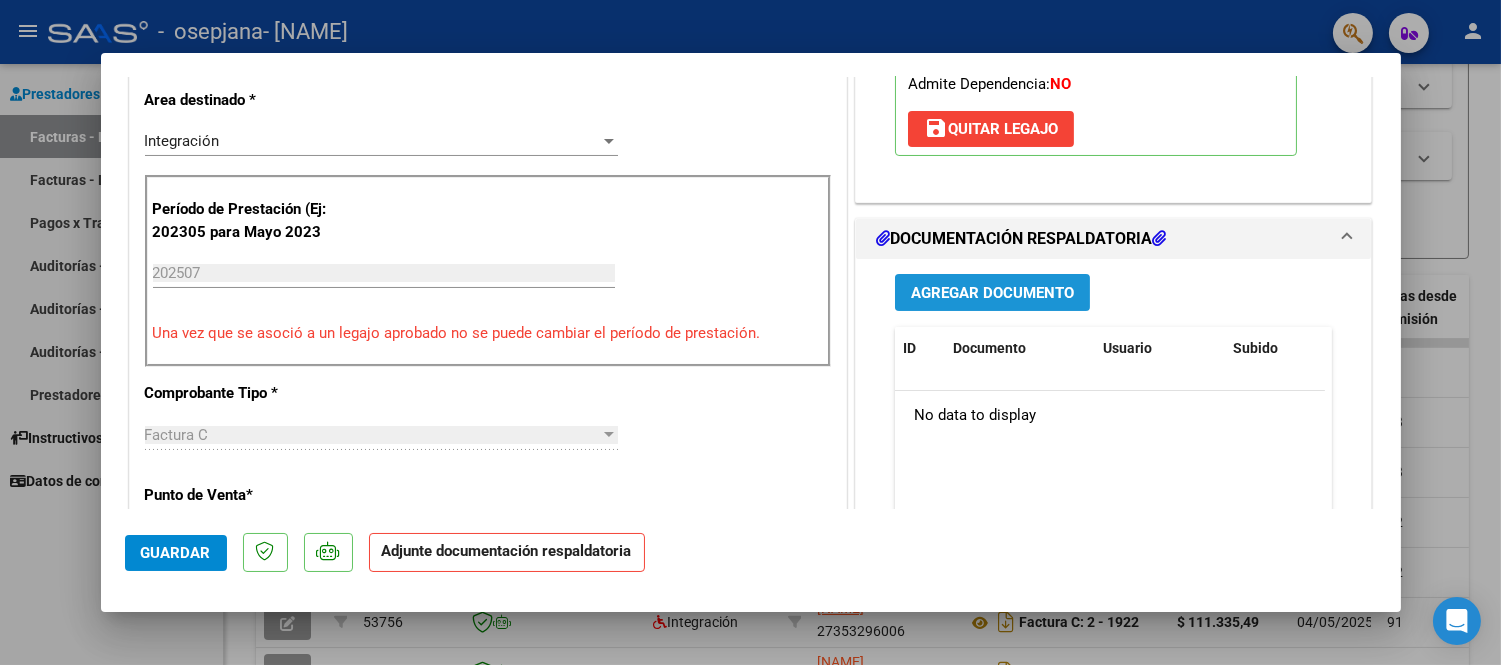 click on "Agregar Documento" at bounding box center (992, 292) 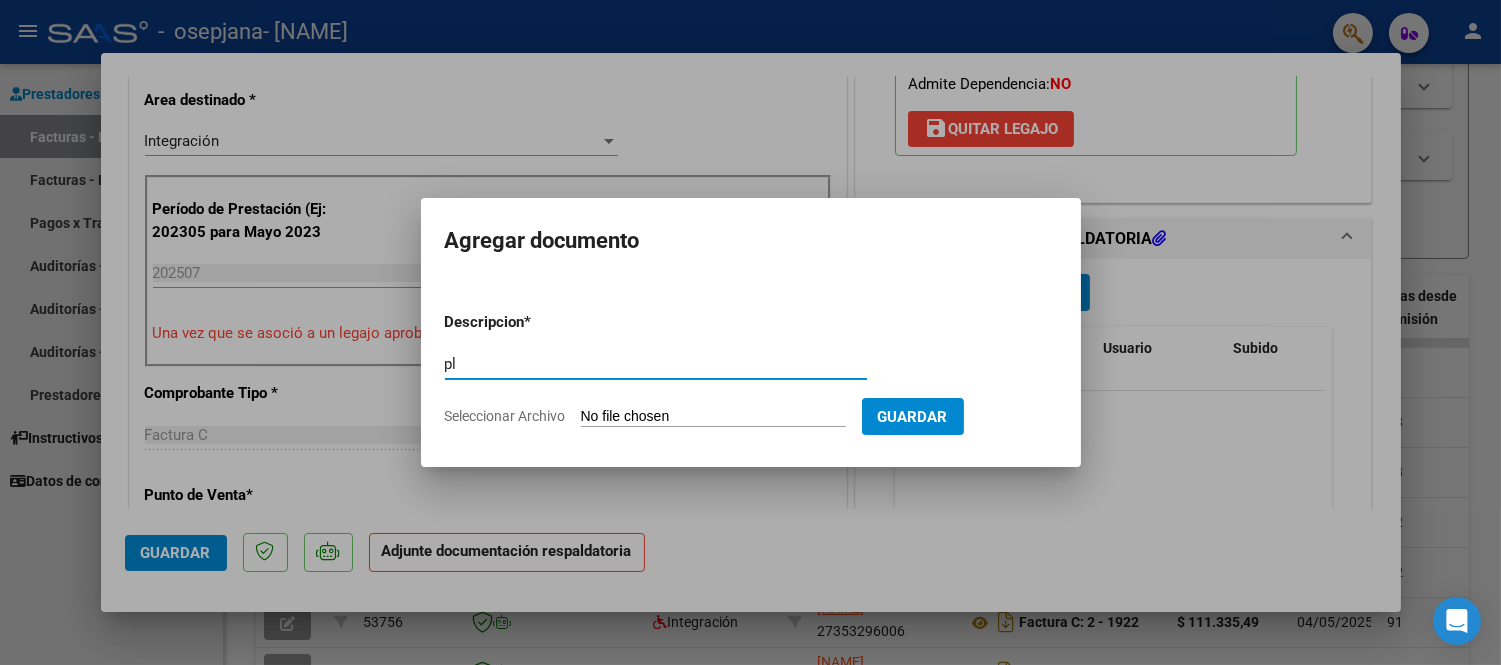 type on "p" 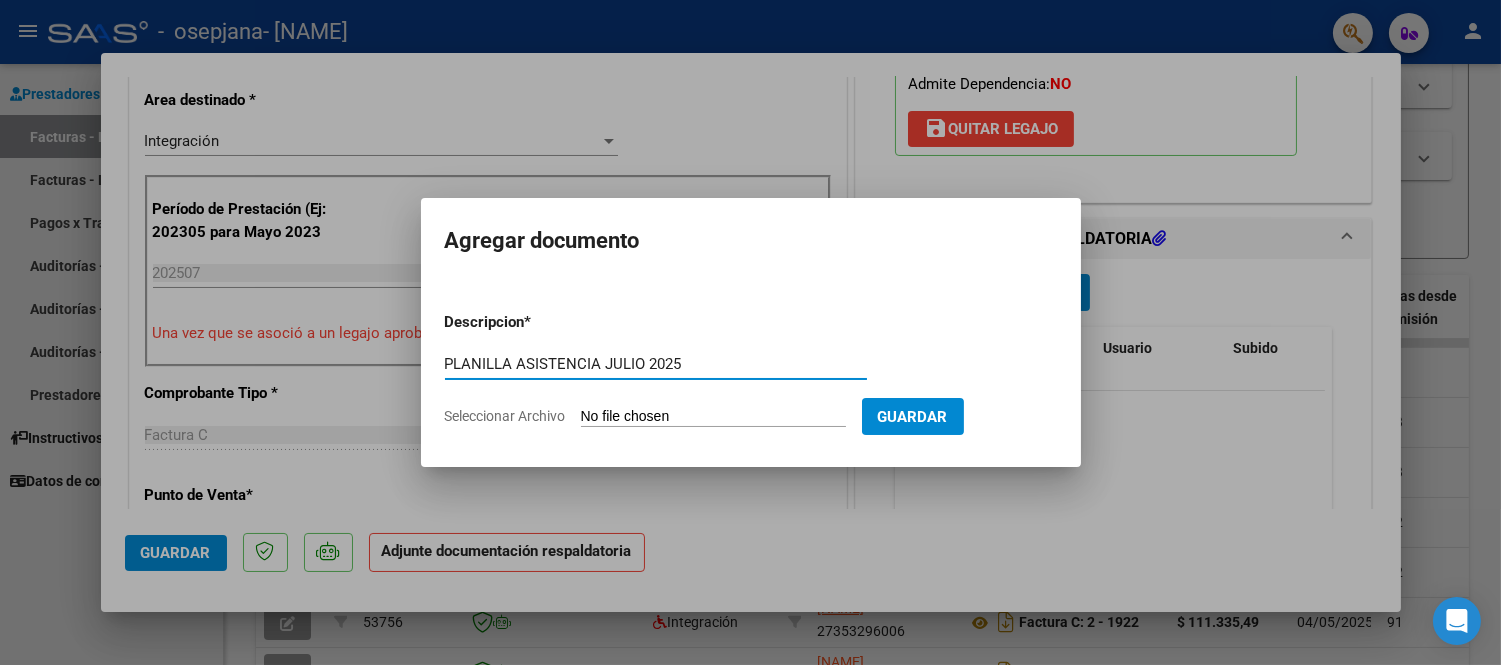 type on "PLANILLA ASISTENCIA JULIO 2025" 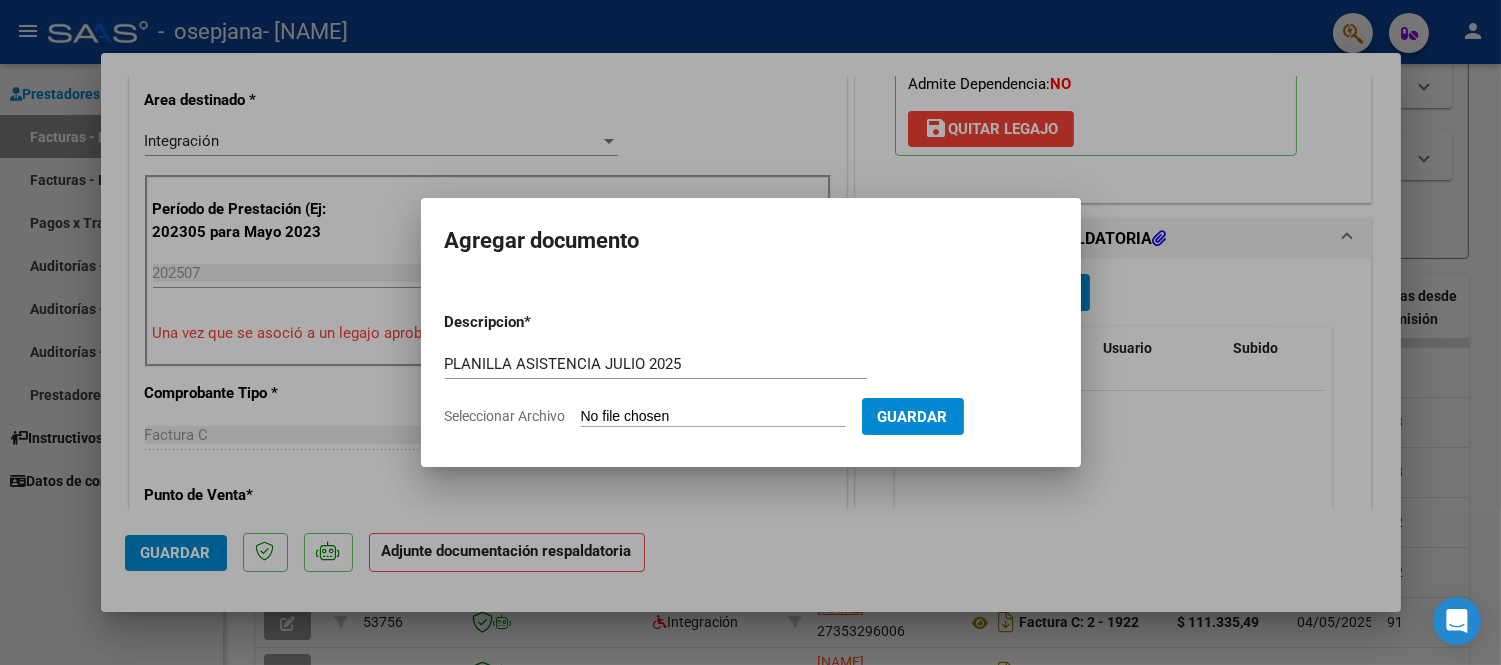 click on "Seleccionar Archivo" at bounding box center [713, 417] 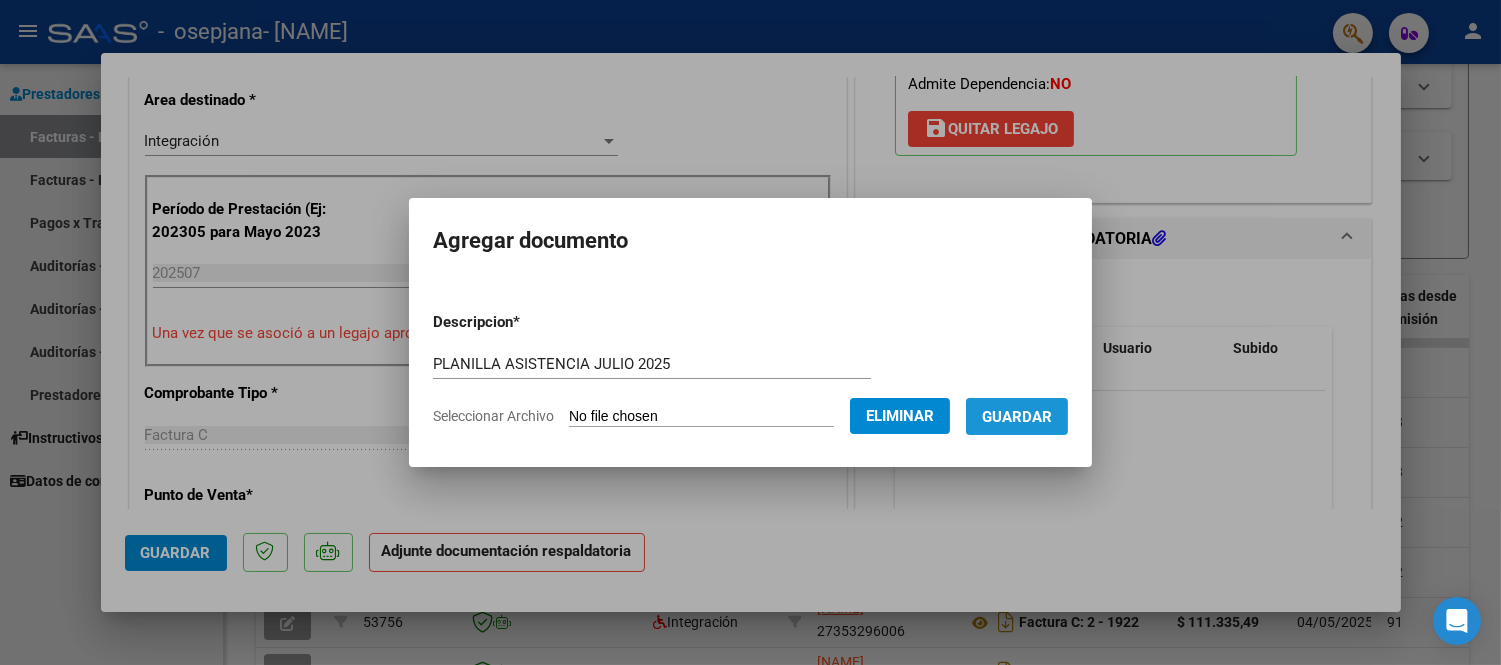 click on "Guardar" at bounding box center (1017, 417) 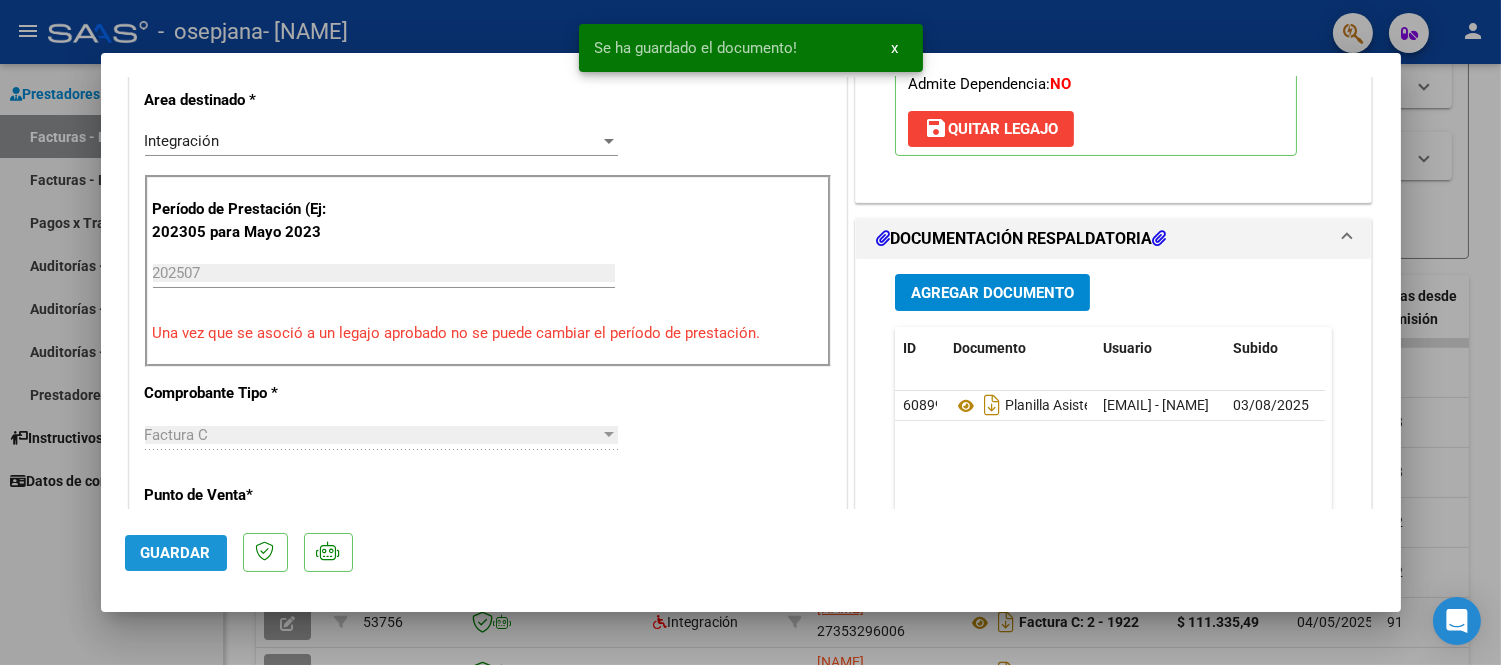 click on "Guardar" 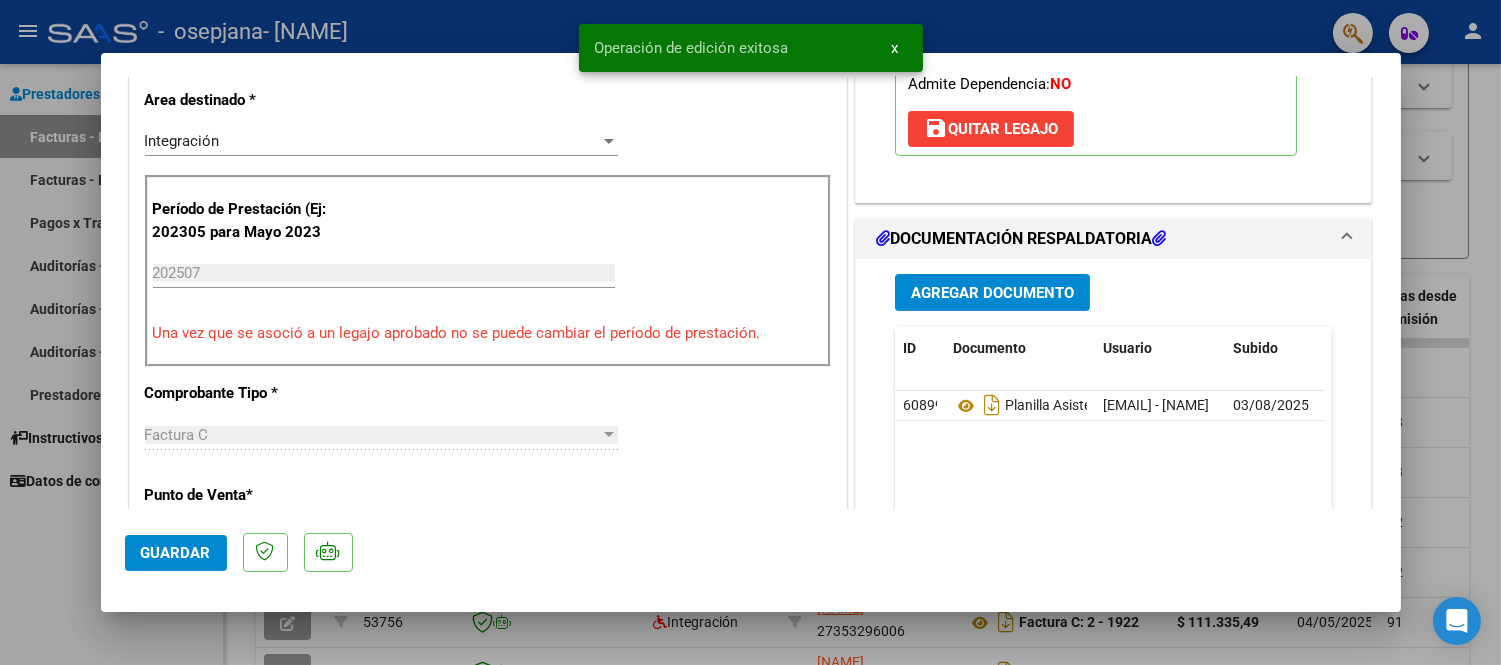 click at bounding box center [750, 332] 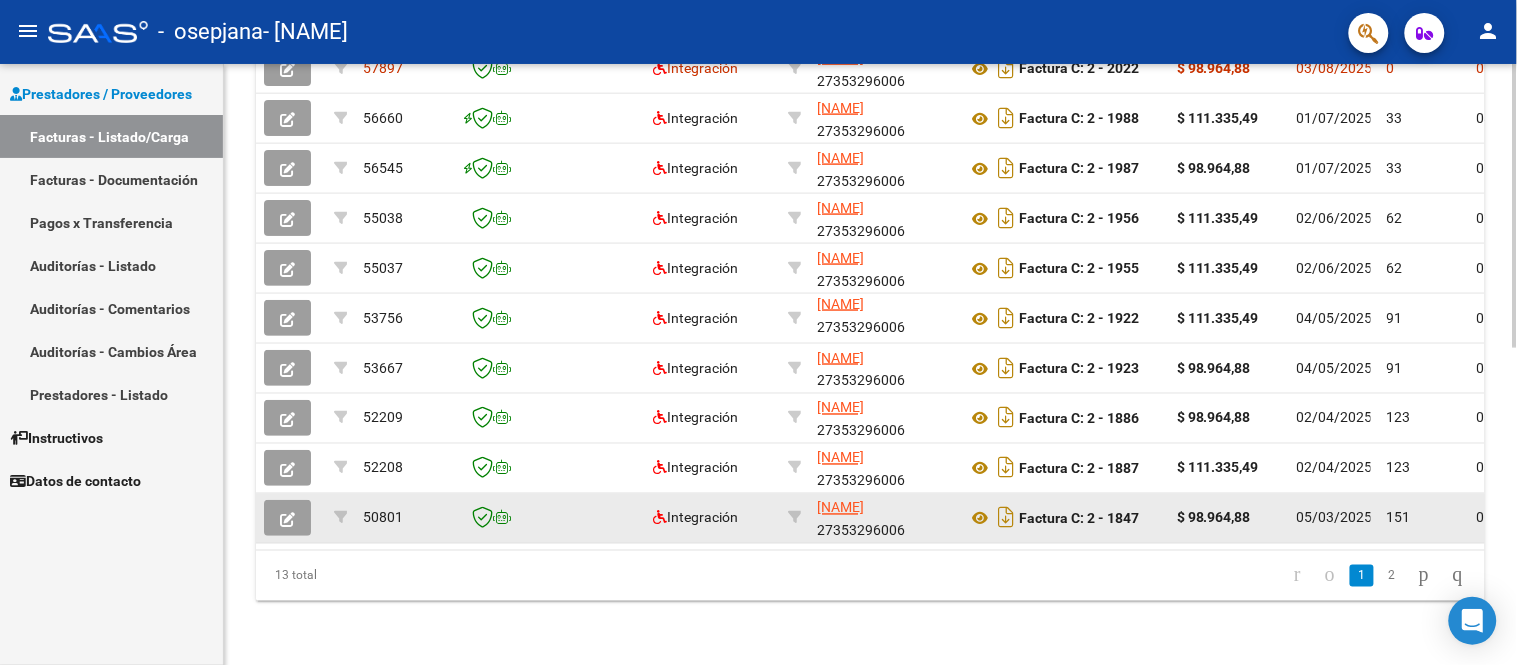 scroll, scrollTop: 671, scrollLeft: 0, axis: vertical 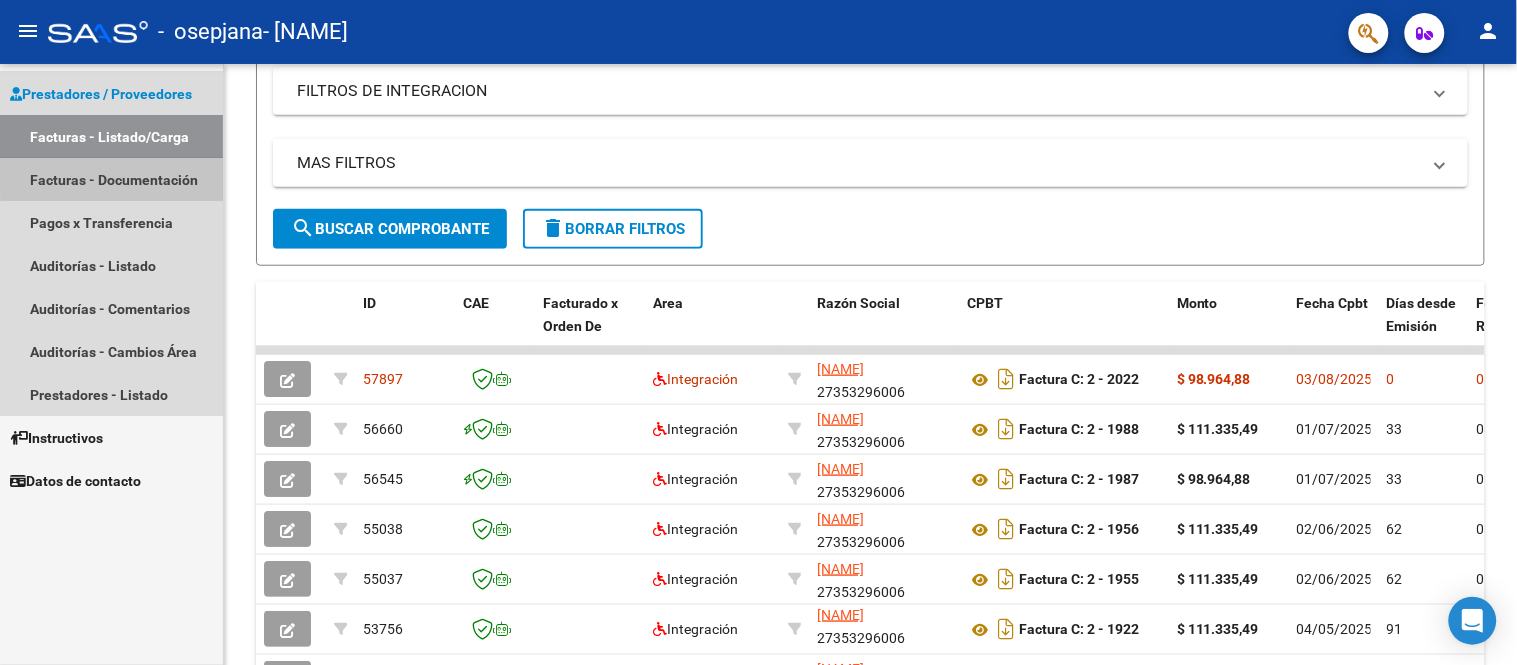 click on "Facturas - Documentación" at bounding box center [111, 179] 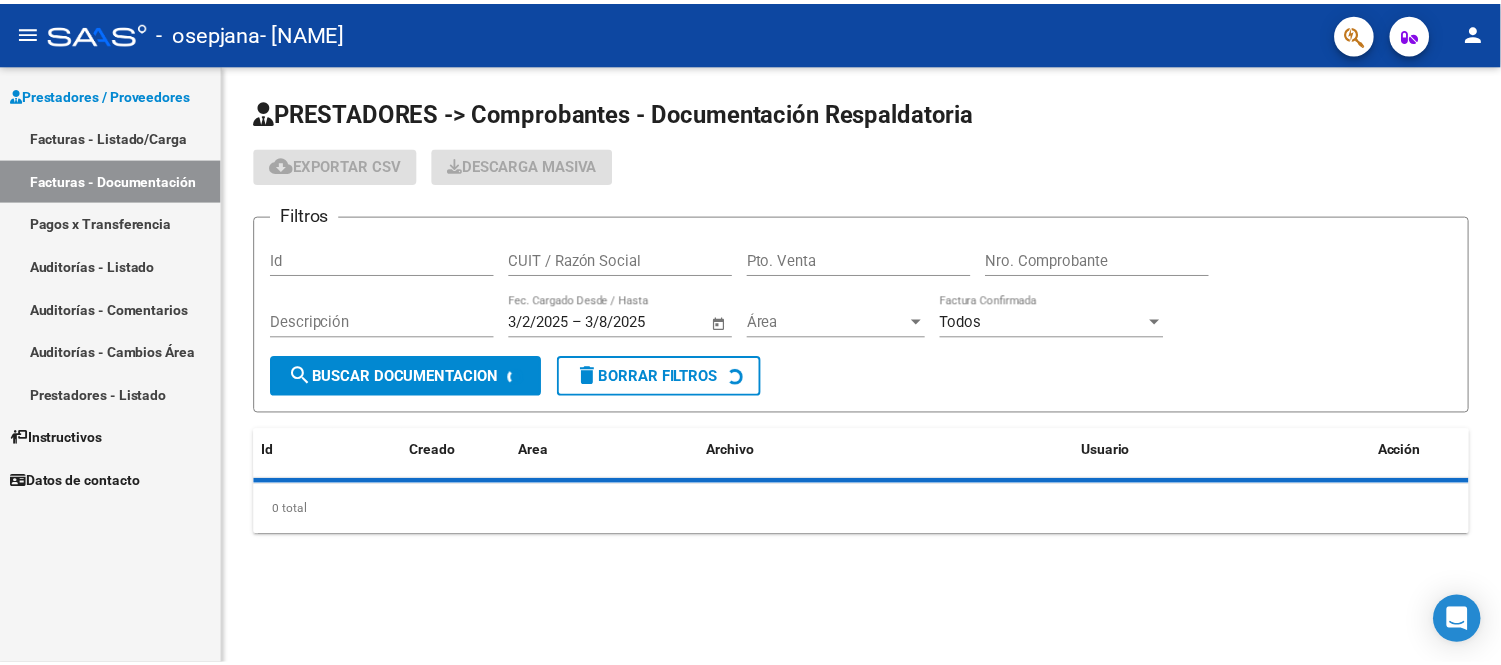 scroll, scrollTop: 0, scrollLeft: 0, axis: both 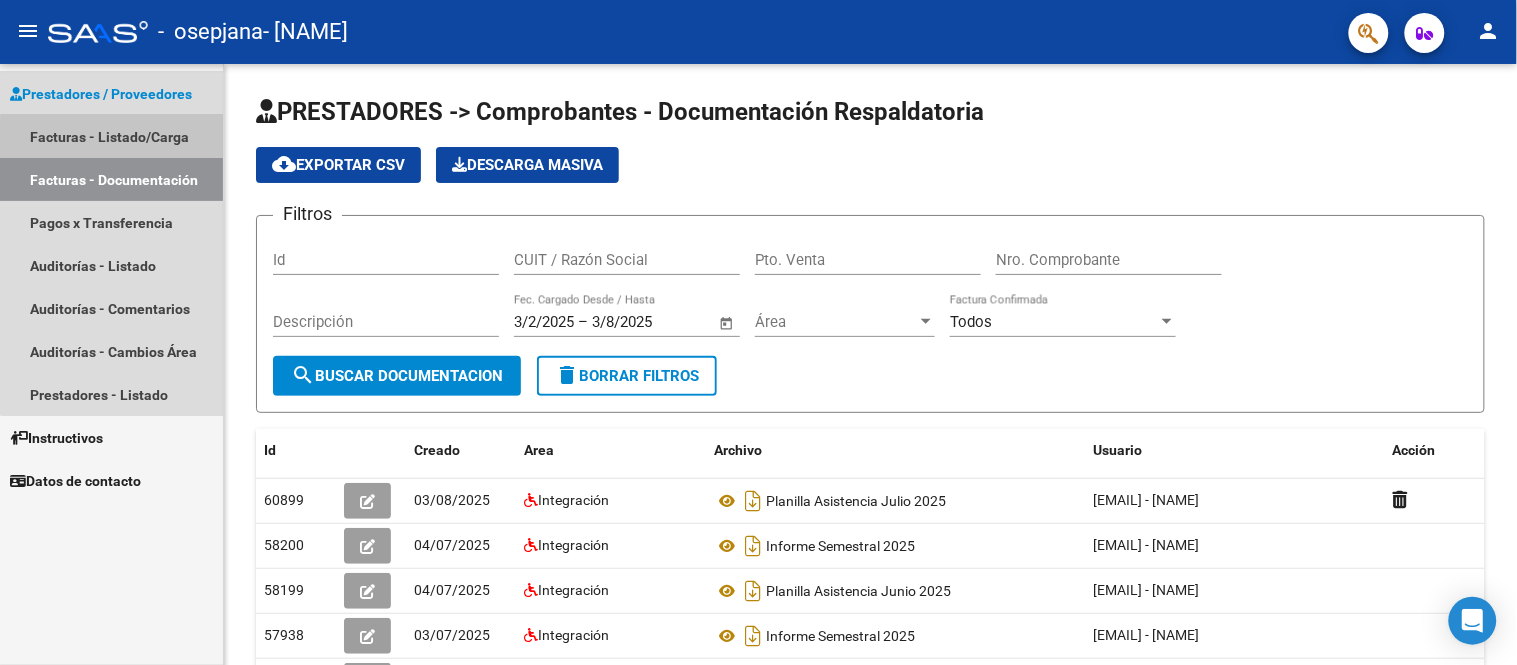 click on "Facturas - Listado/Carga" at bounding box center (111, 136) 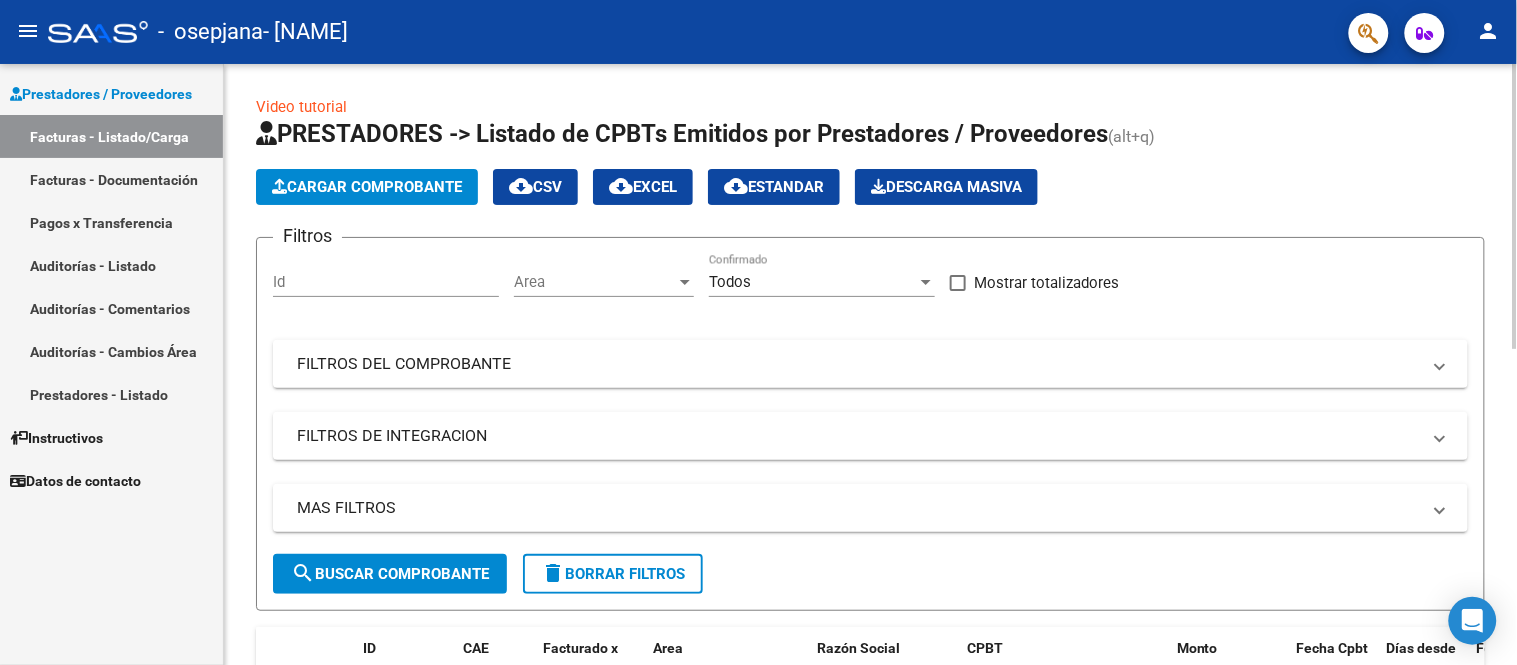 click on "Cargar Comprobante" 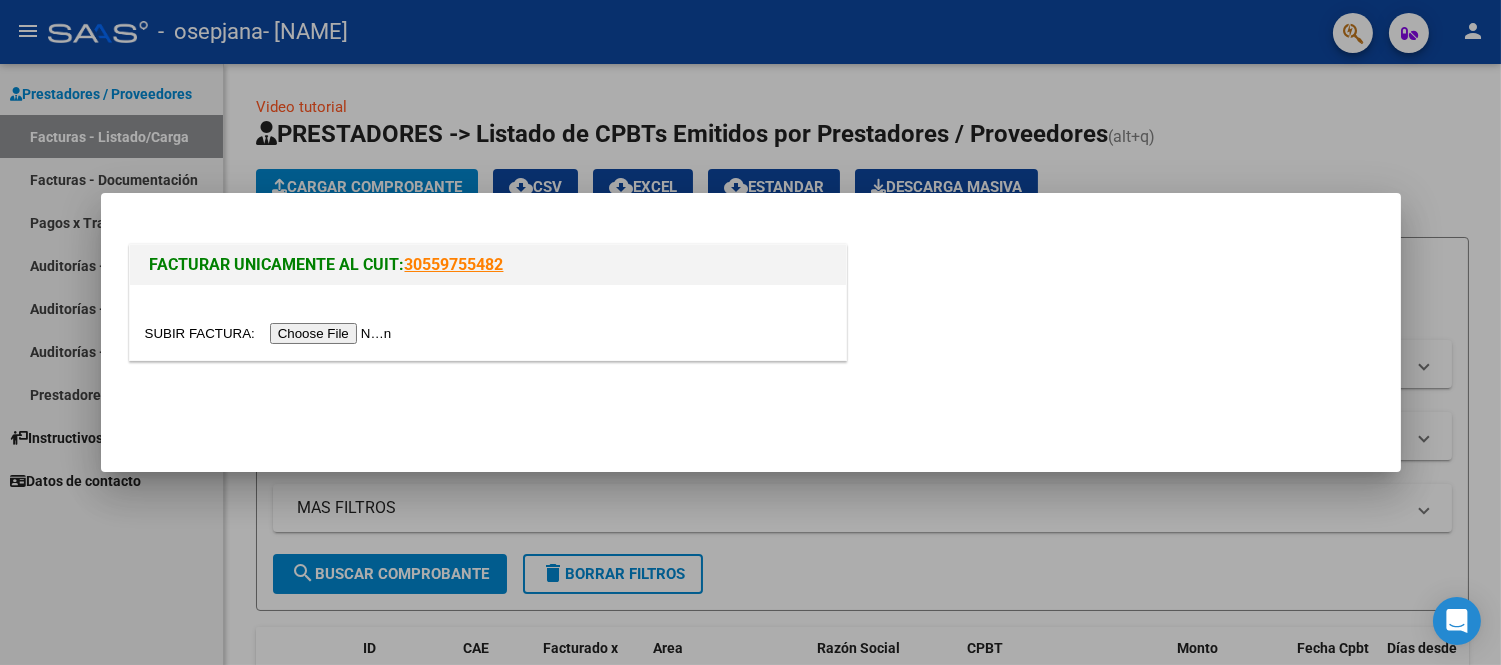 click at bounding box center (271, 333) 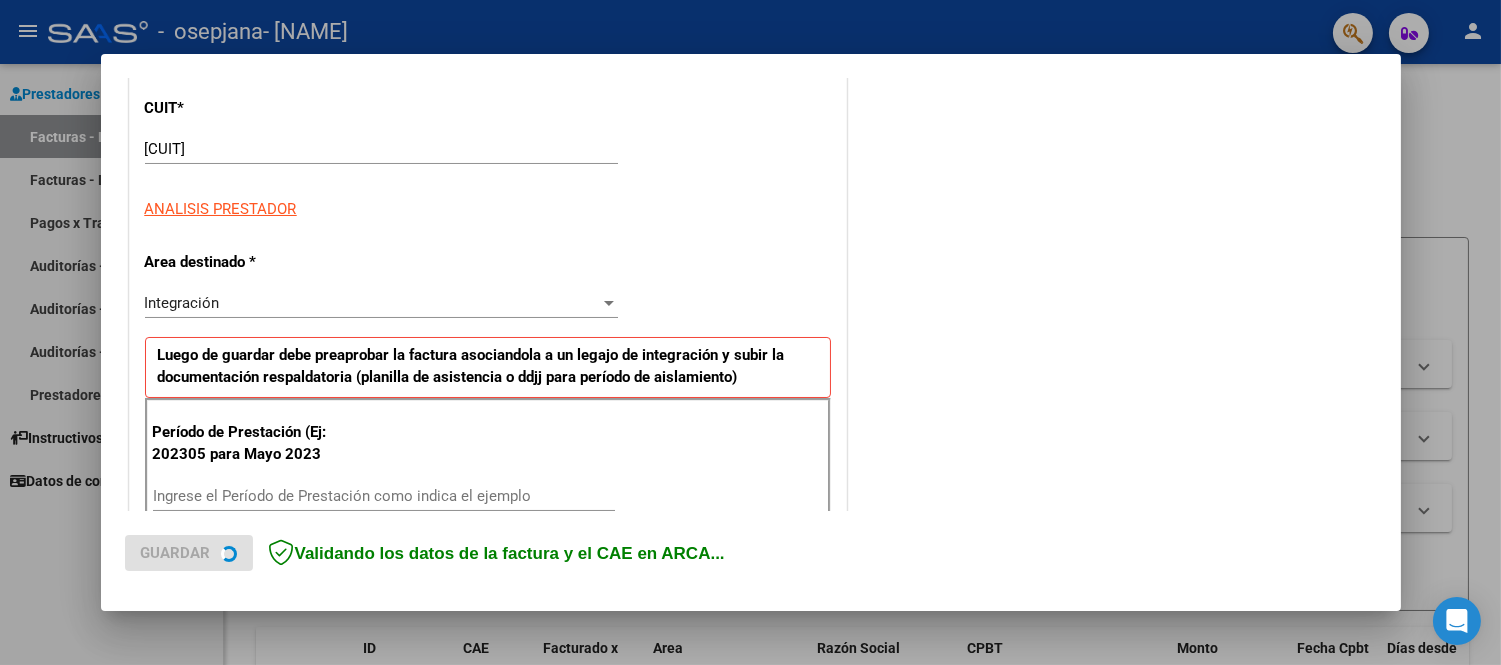 scroll, scrollTop: 266, scrollLeft: 0, axis: vertical 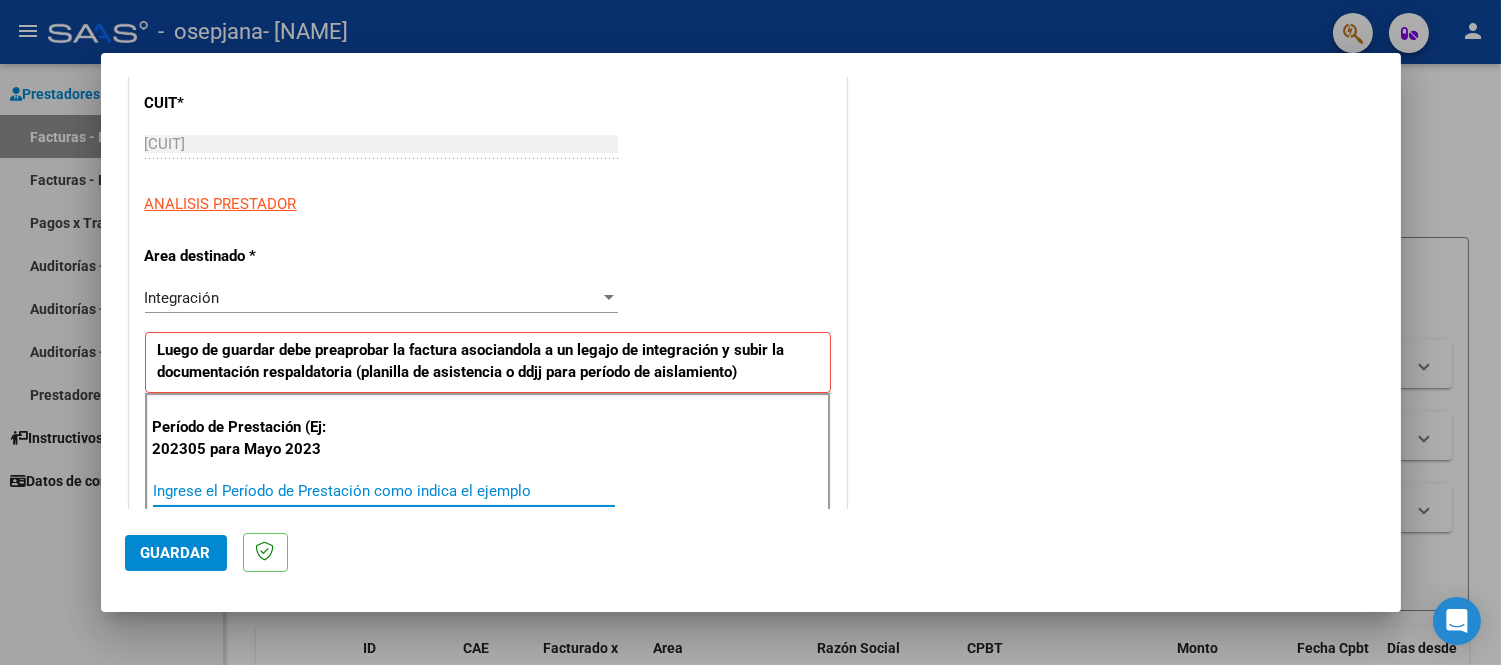 click on "Ingrese el Período de Prestación como indica el ejemplo" at bounding box center [384, 491] 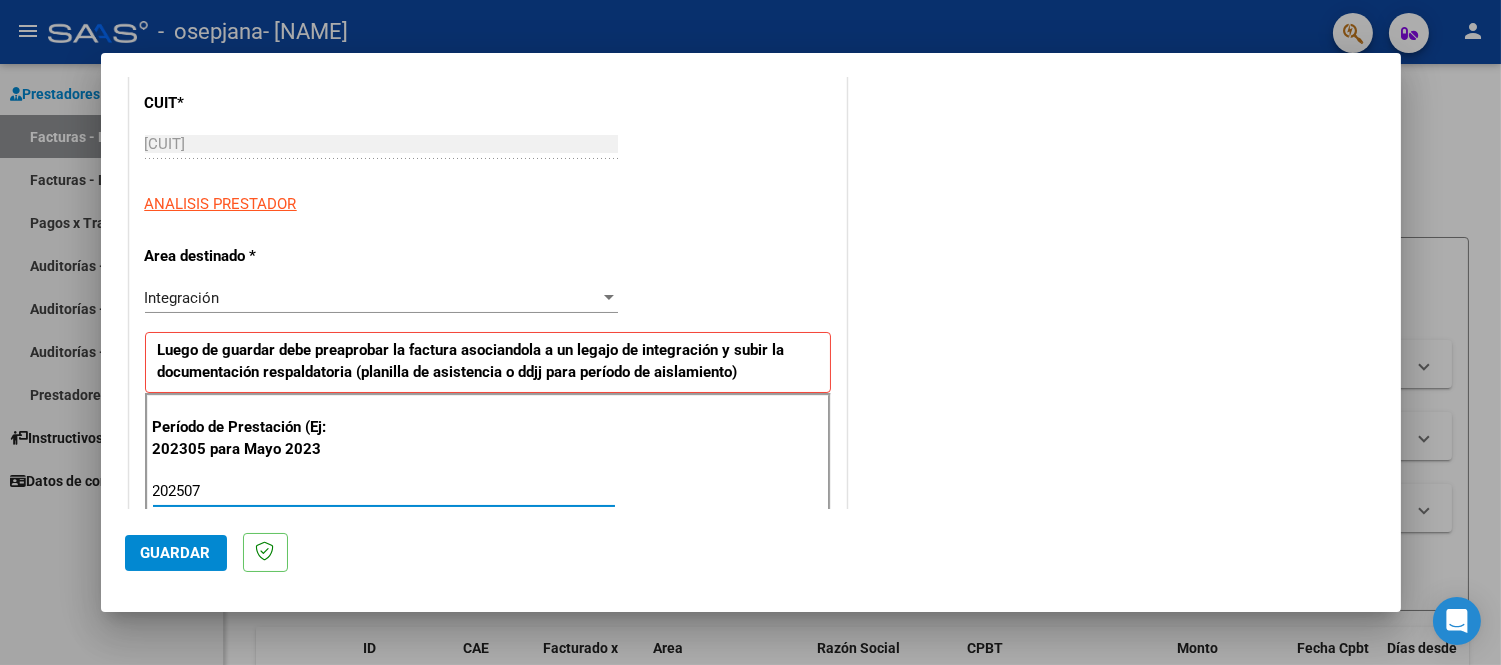 type on "202507" 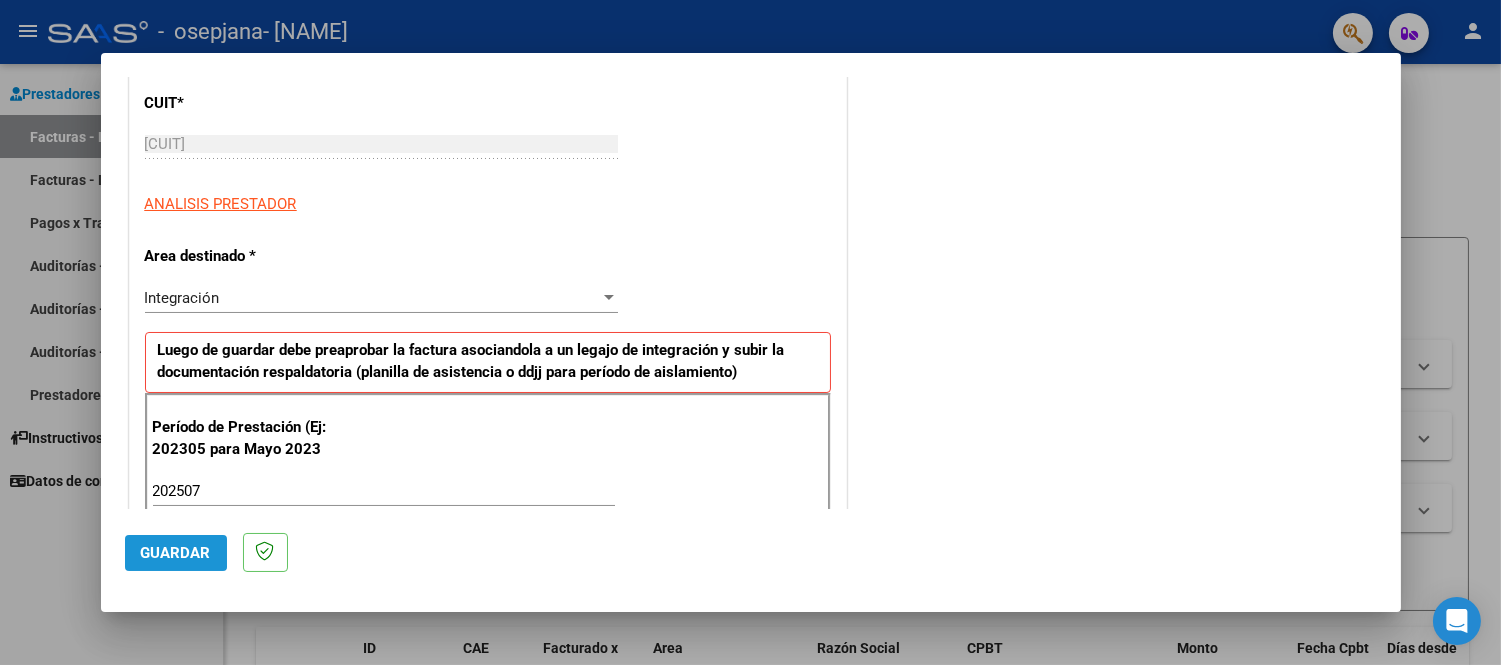 click on "Guardar" 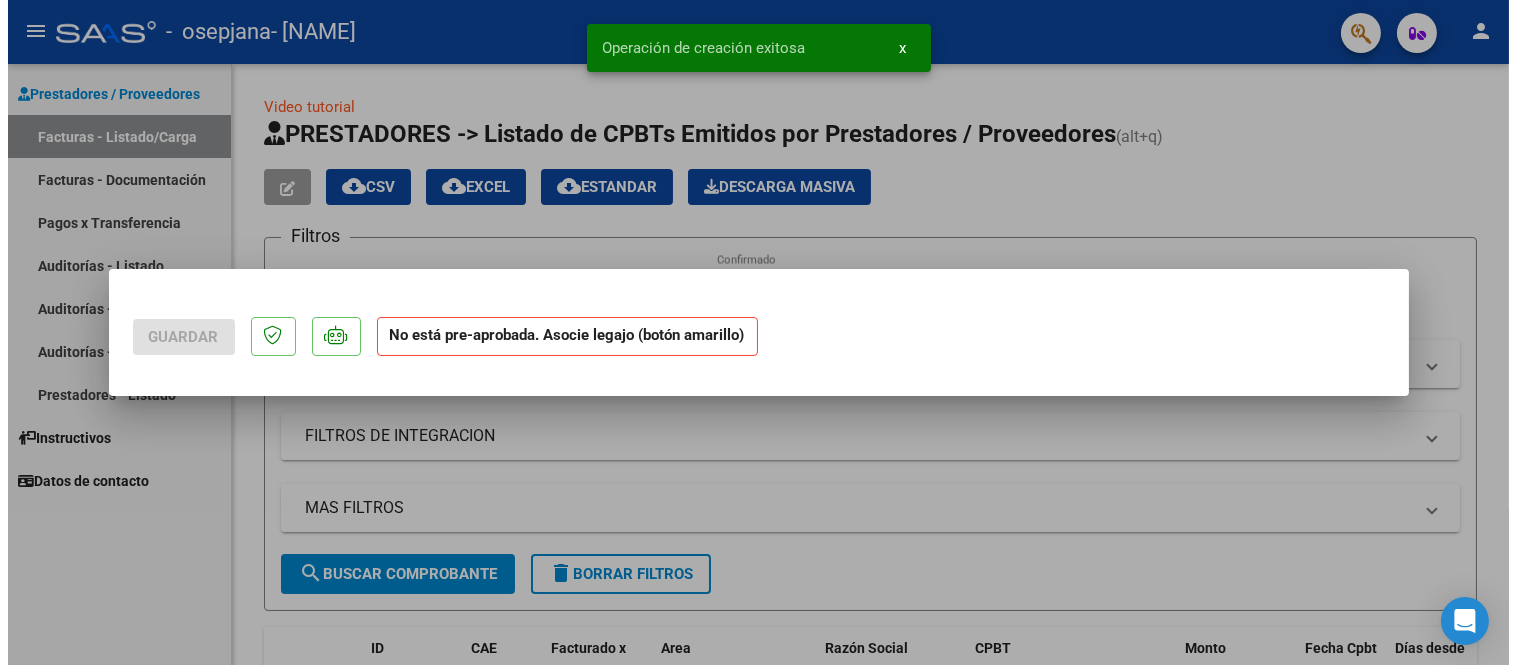scroll, scrollTop: 0, scrollLeft: 0, axis: both 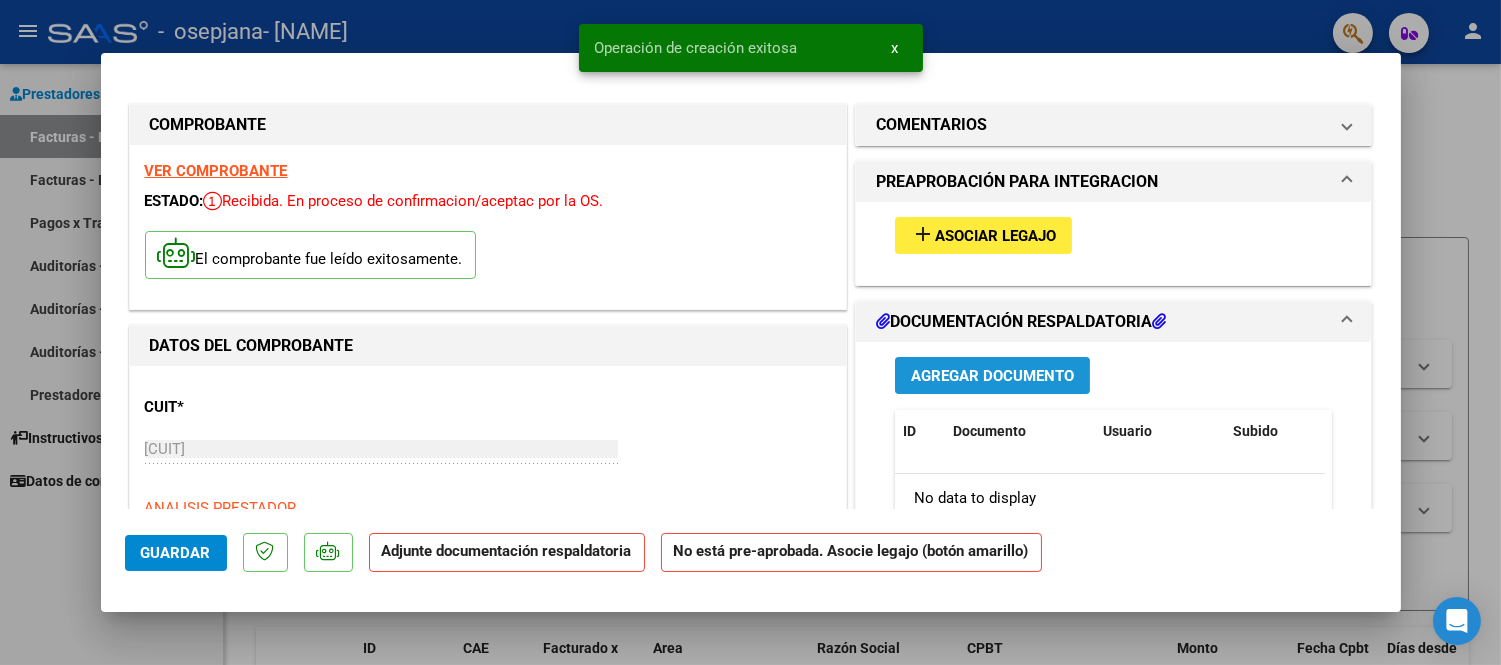 click on "Agregar Documento" at bounding box center (992, 376) 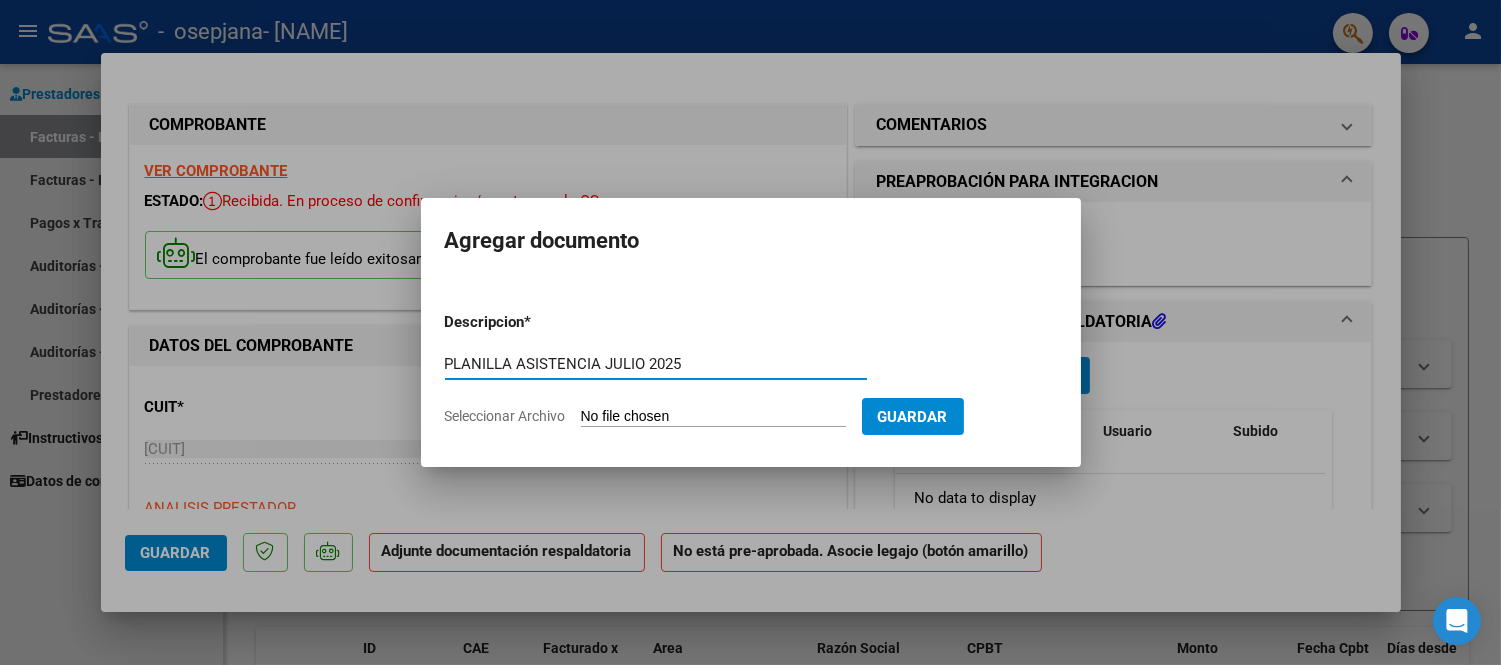 type on "PLANILLA ASISTENCIA JULIO 2025" 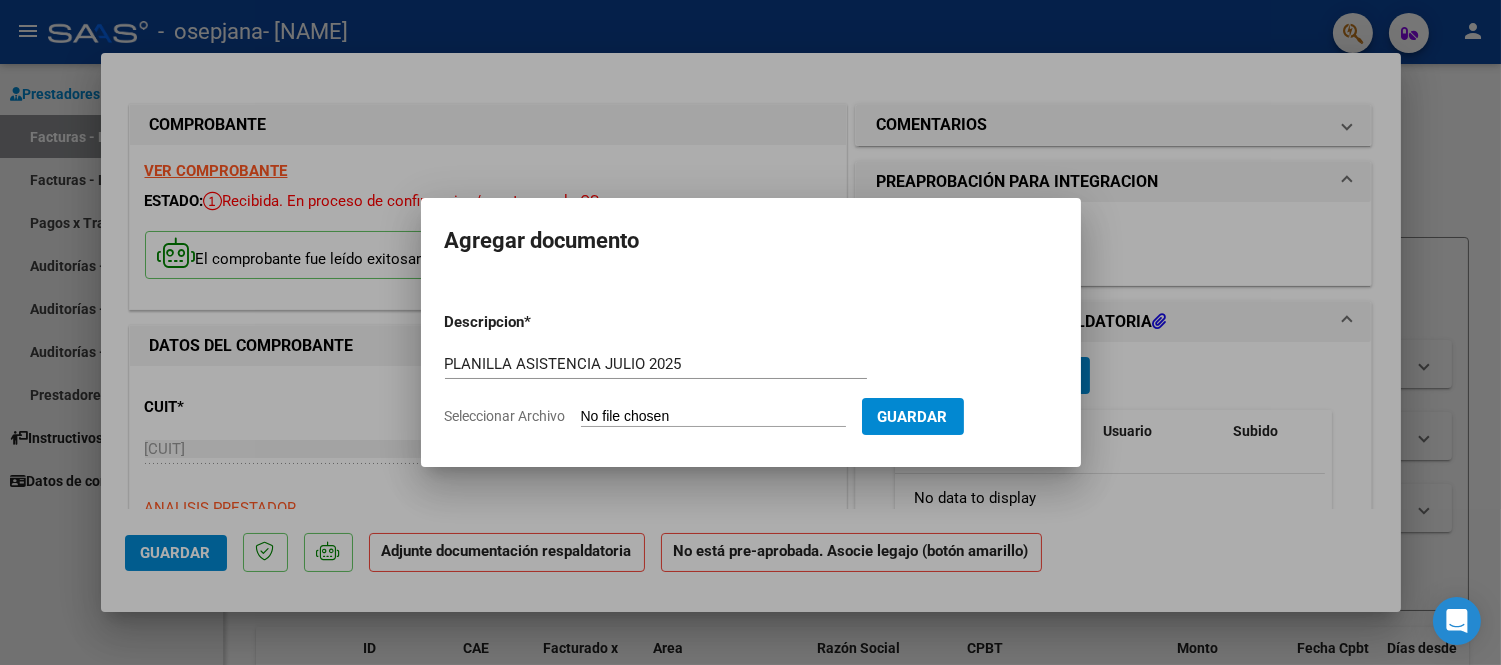 click on "Seleccionar Archivo" at bounding box center [713, 417] 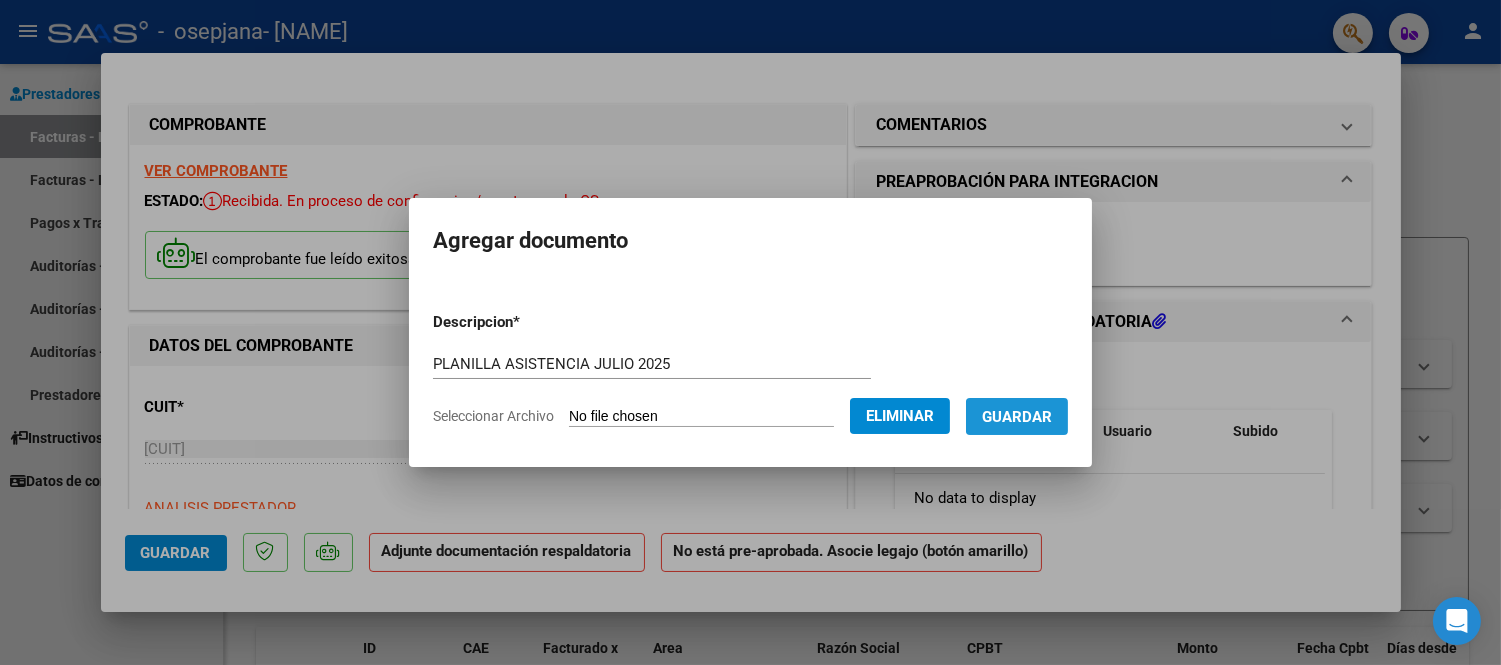 click on "Guardar" at bounding box center [1017, 417] 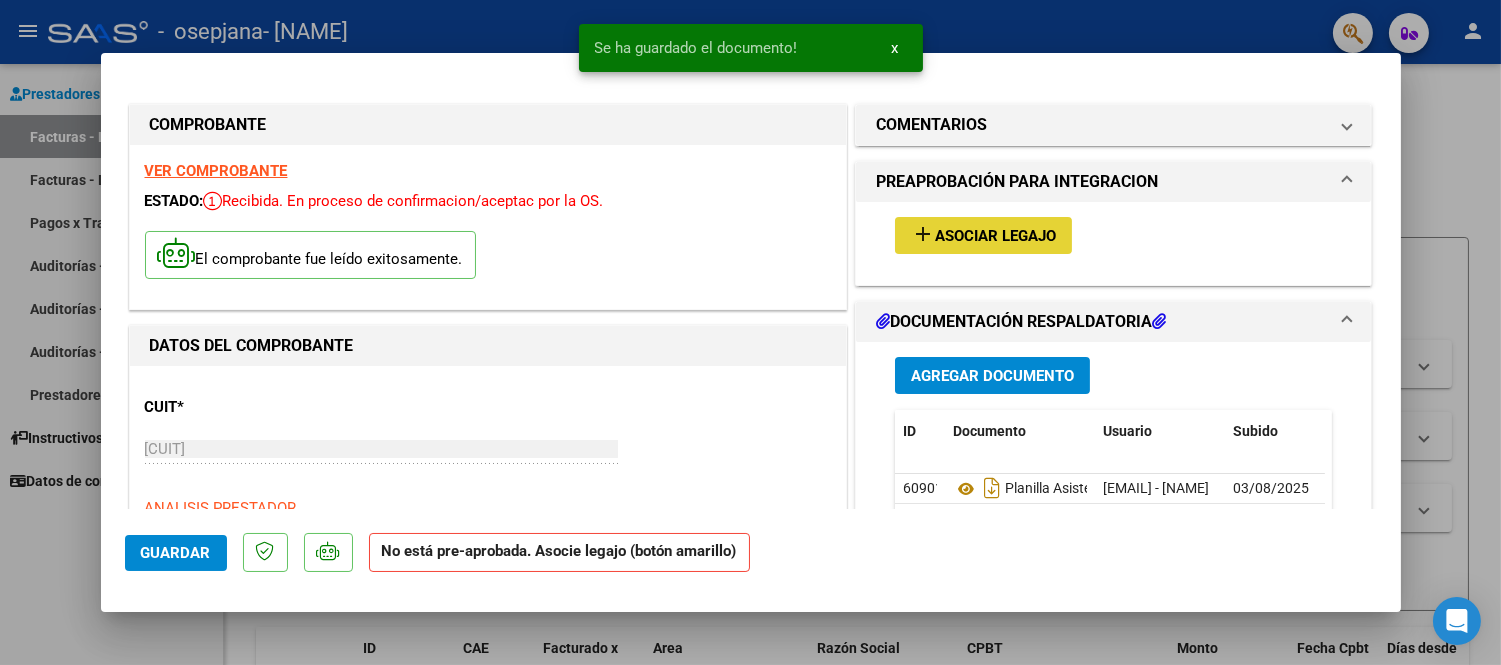click on "add Asociar Legajo" at bounding box center [983, 235] 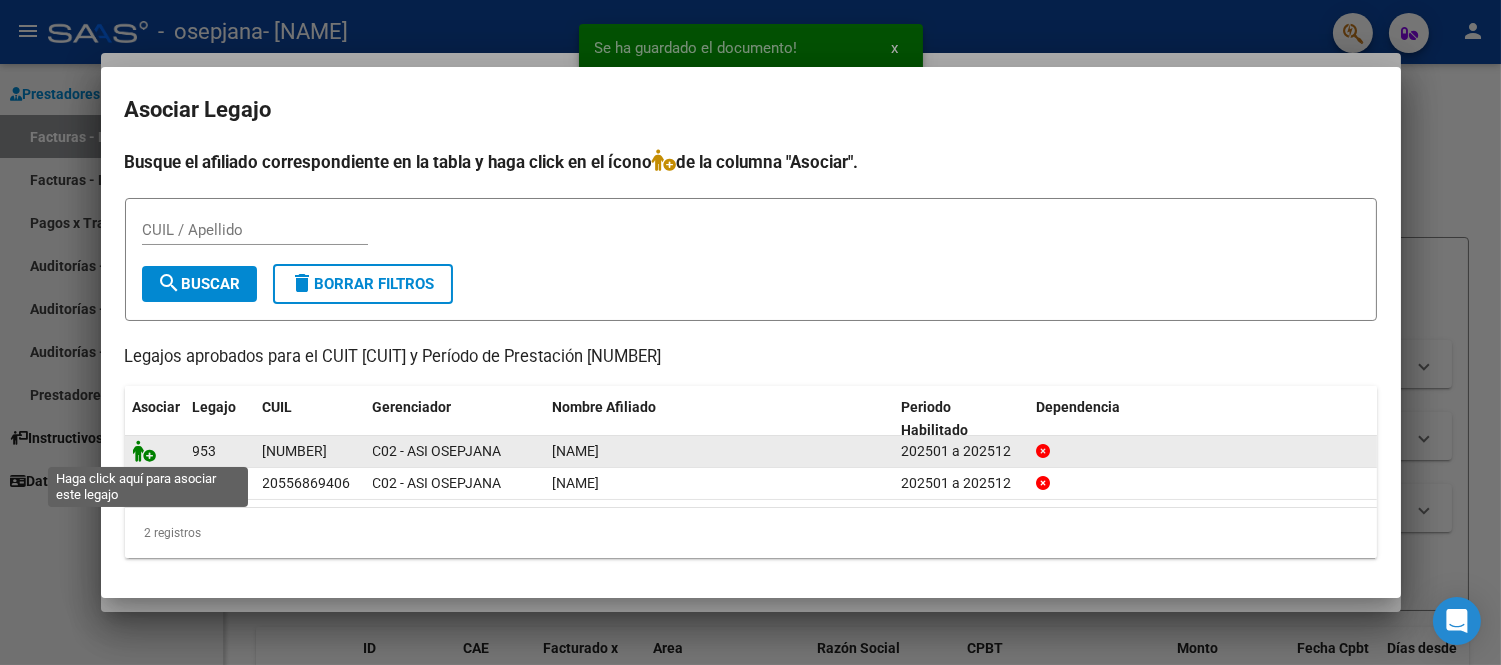 click 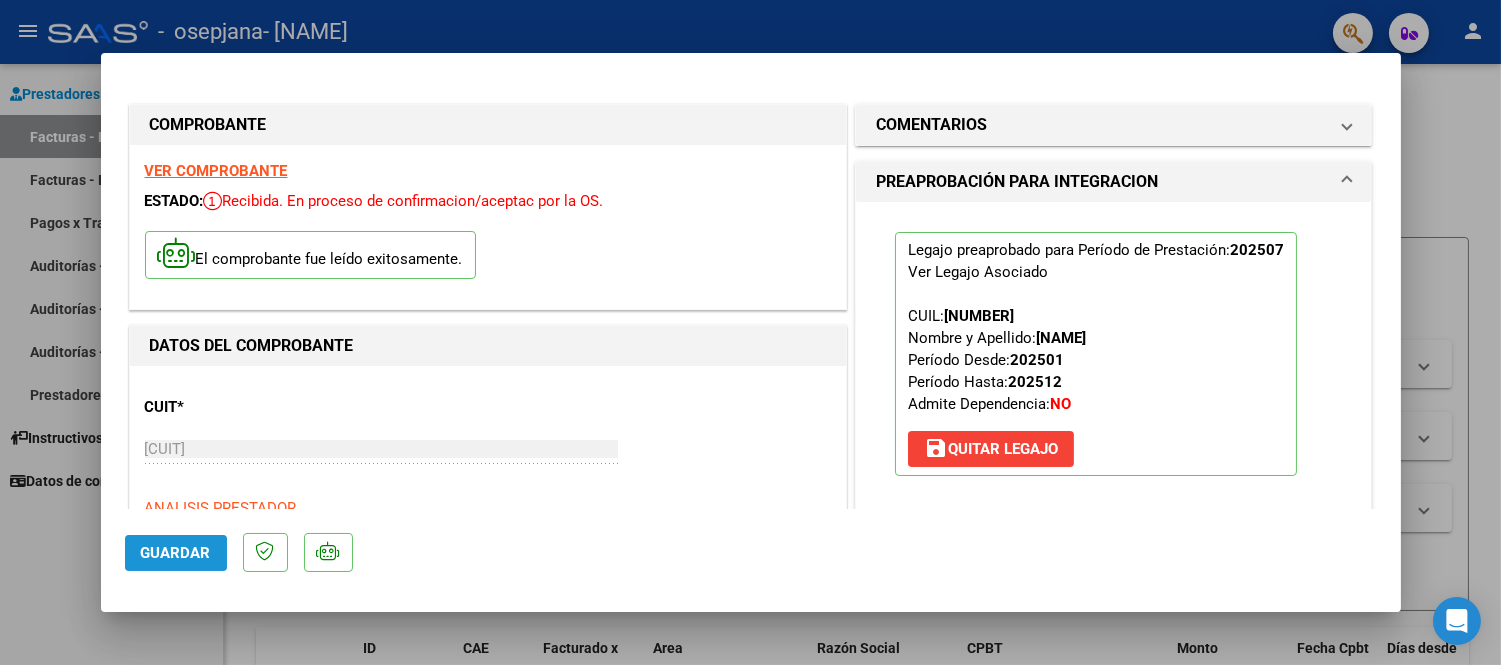click on "Guardar" 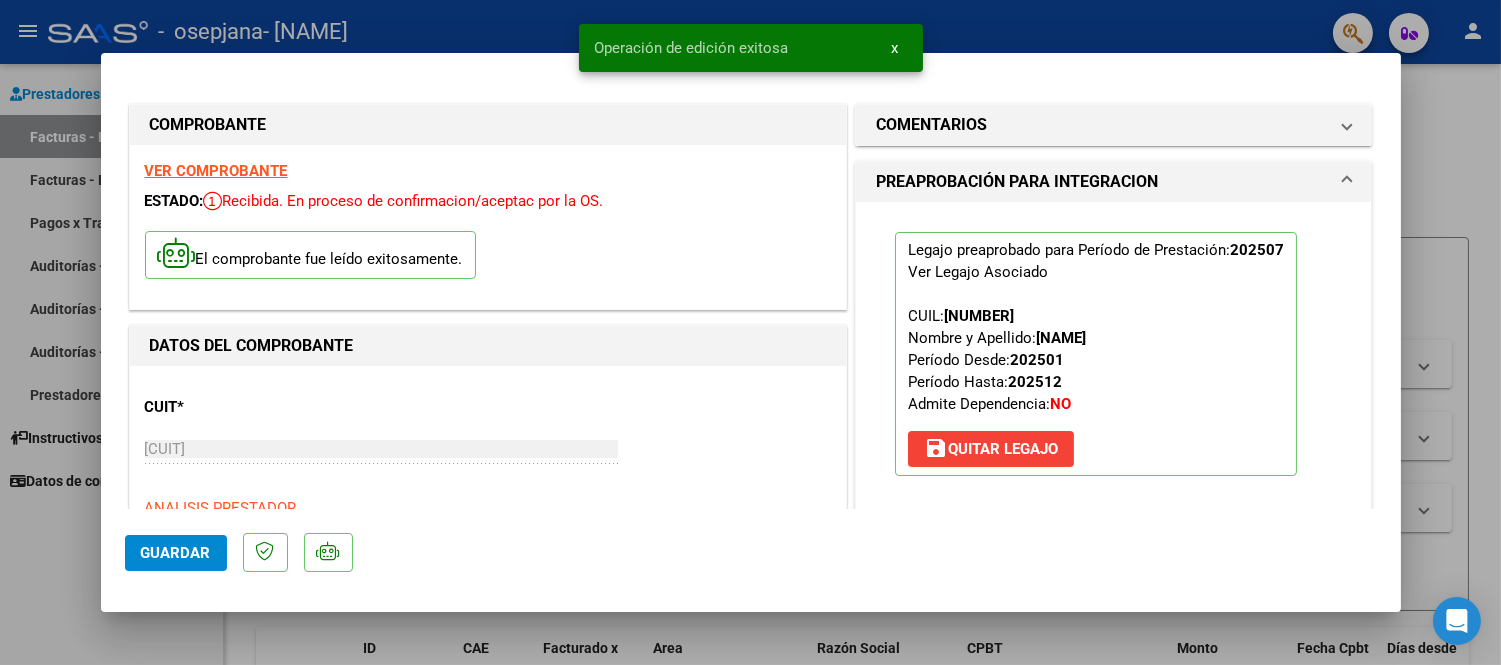 click at bounding box center (750, 332) 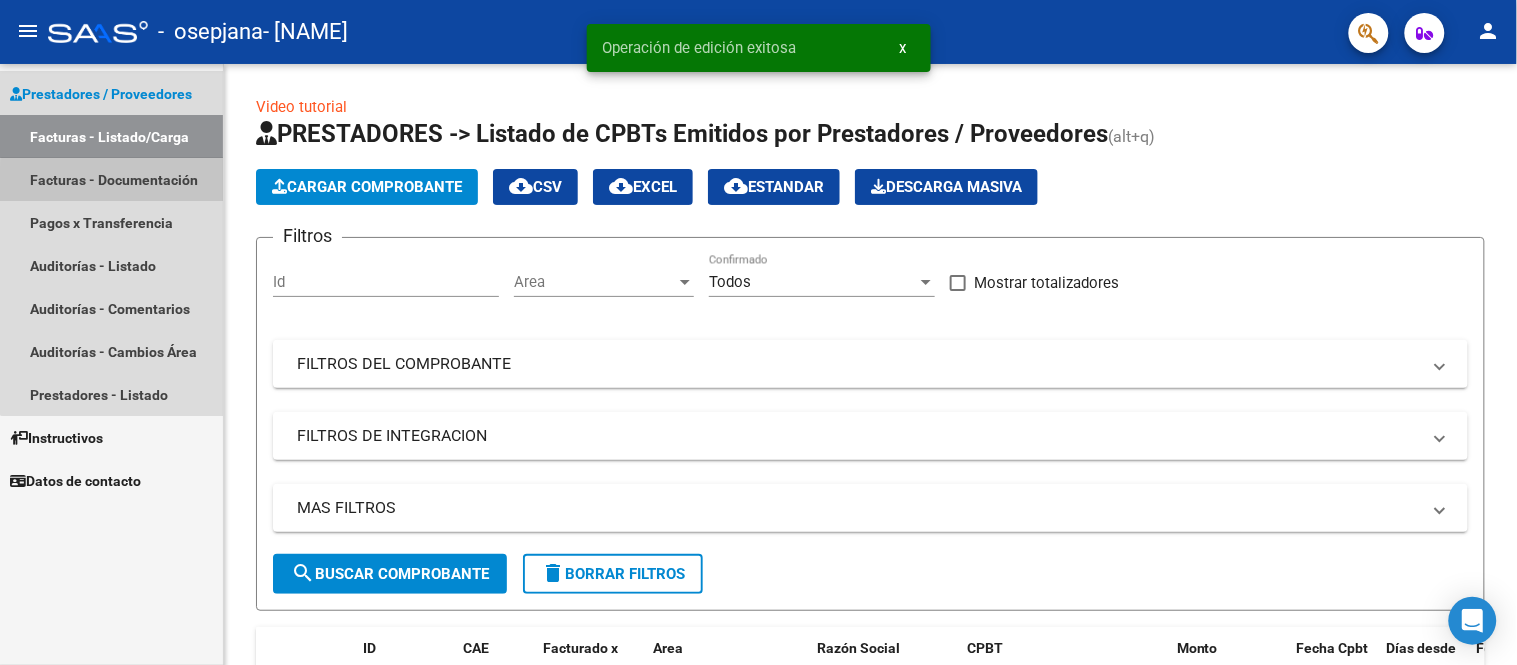 click on "Facturas - Documentación" at bounding box center [111, 179] 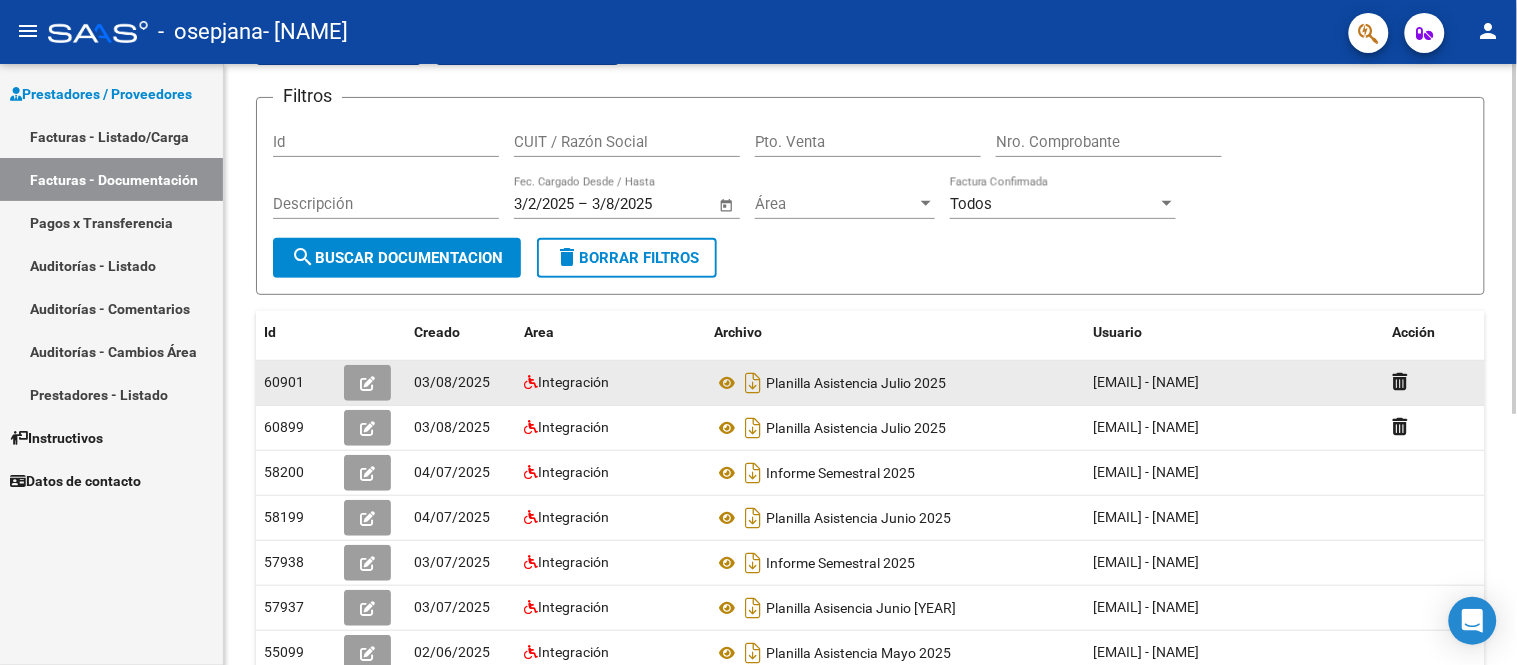 scroll, scrollTop: 122, scrollLeft: 0, axis: vertical 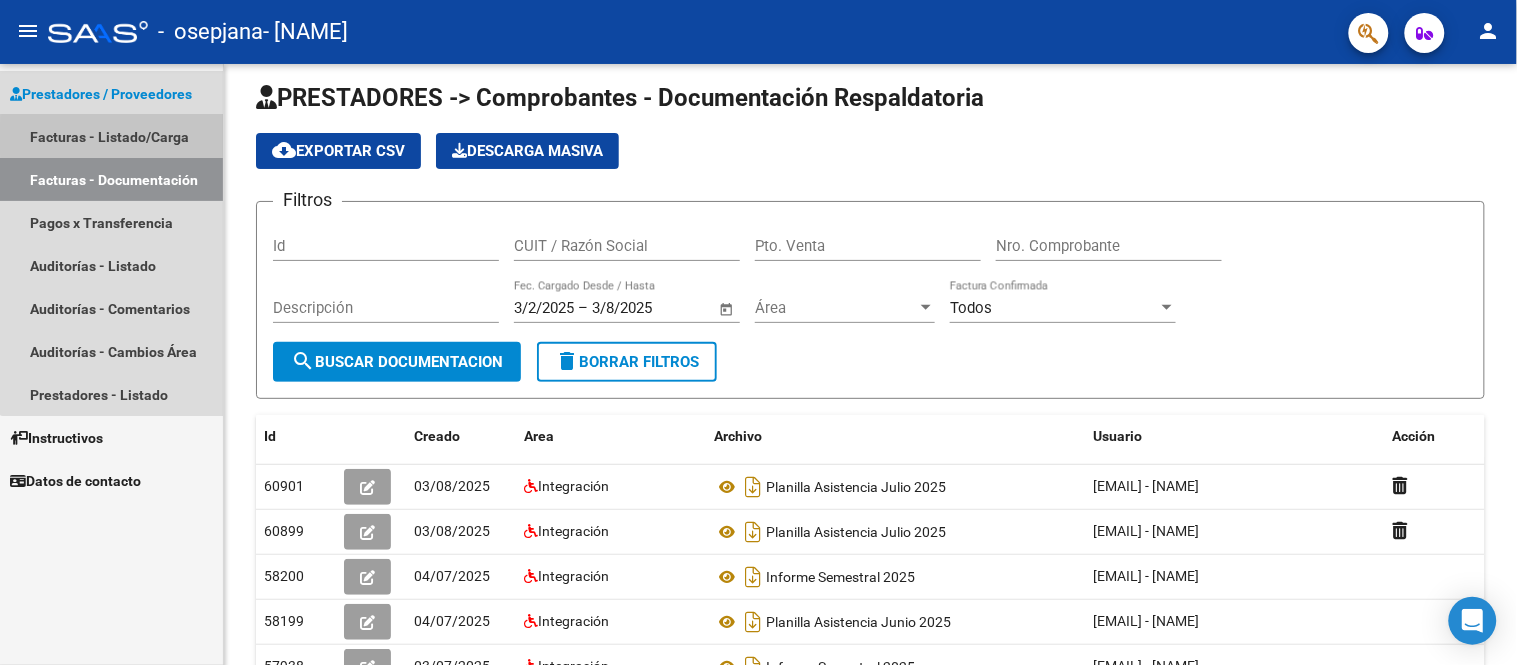 click on "Facturas - Listado/Carga" at bounding box center (111, 136) 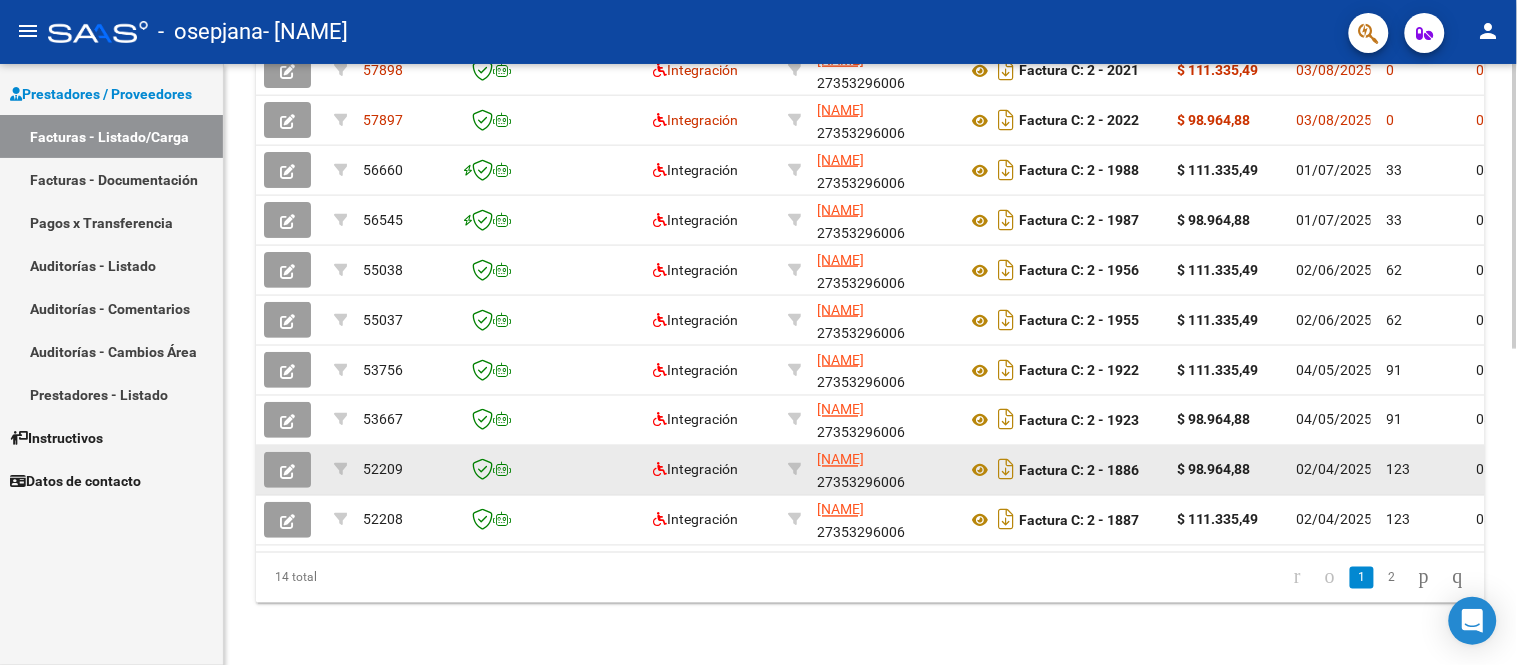 scroll, scrollTop: 671, scrollLeft: 0, axis: vertical 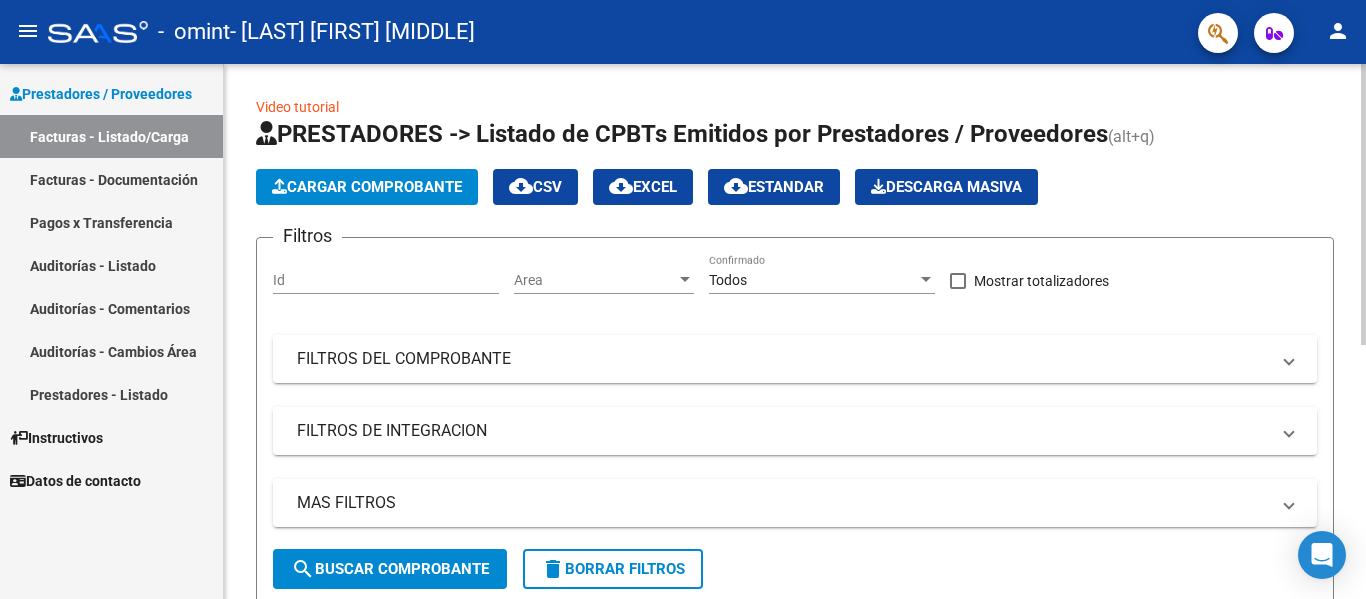click on "Cargar Comprobante" 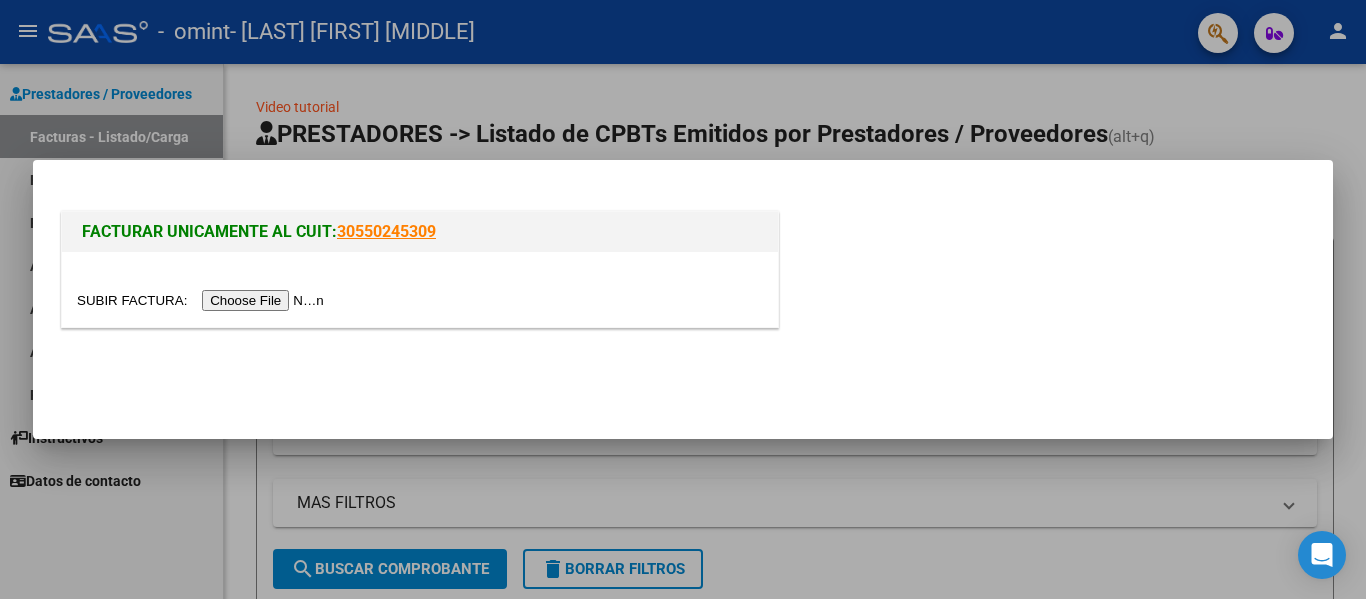 click at bounding box center (203, 300) 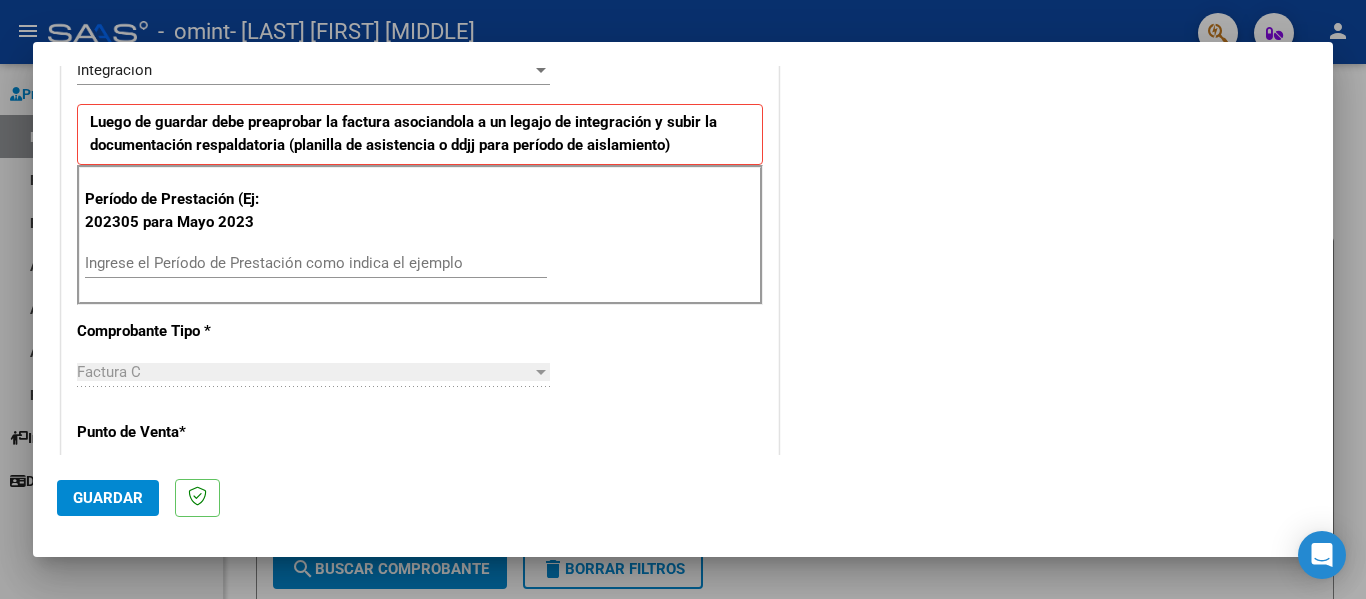 scroll, scrollTop: 483, scrollLeft: 0, axis: vertical 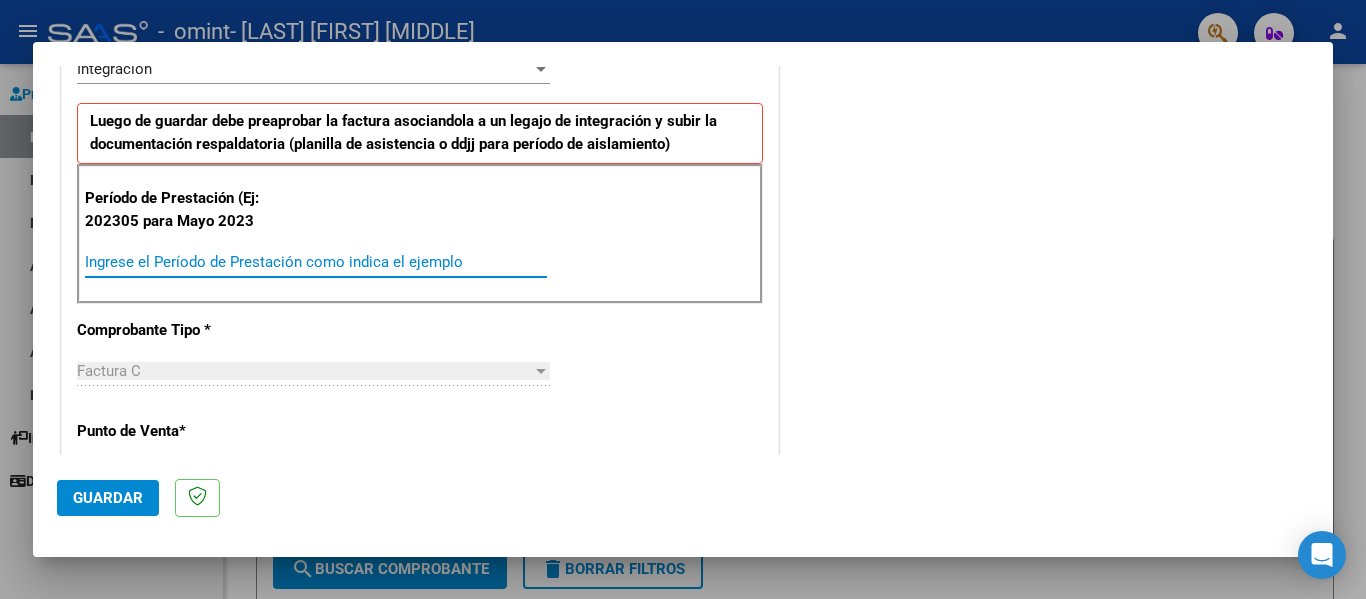 click on "Ingrese el Período de Prestación como indica el ejemplo" at bounding box center [316, 262] 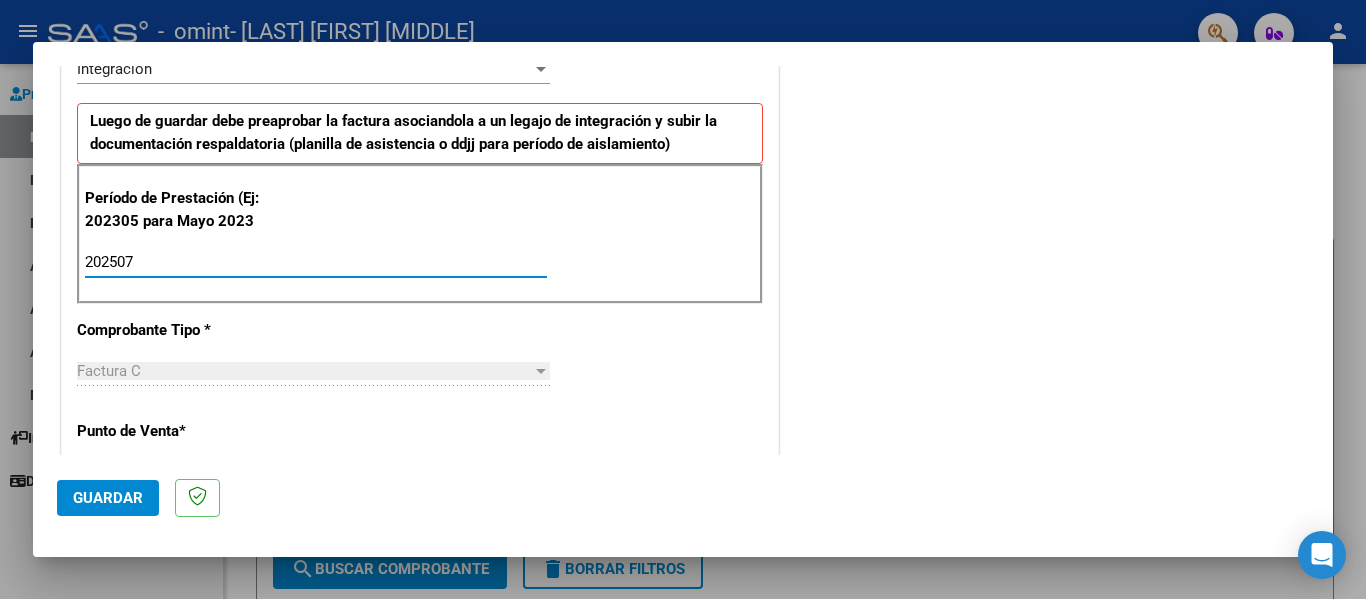 type on "202507" 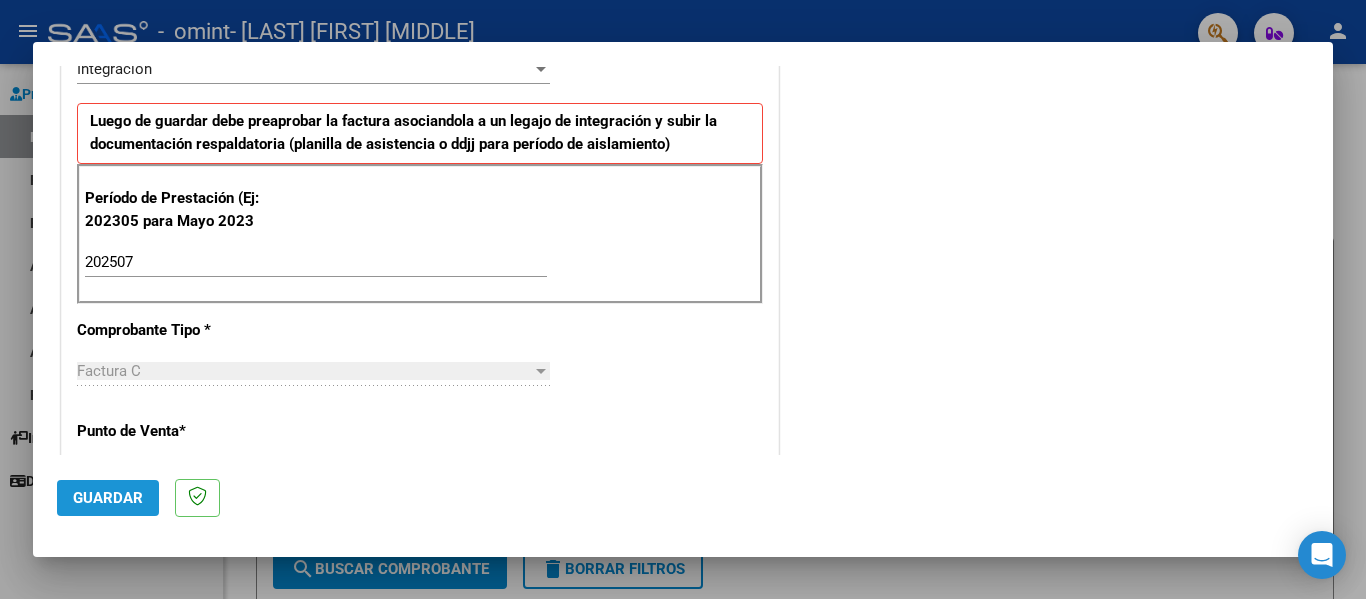 click on "Guardar" 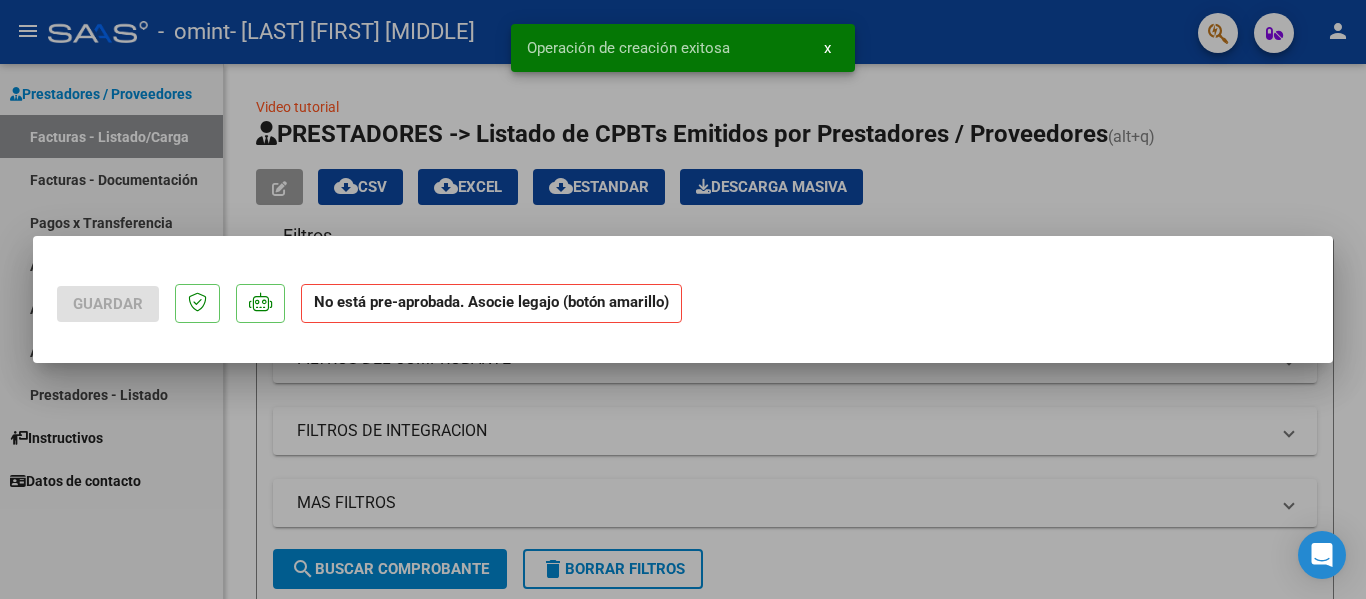 scroll, scrollTop: 0, scrollLeft: 0, axis: both 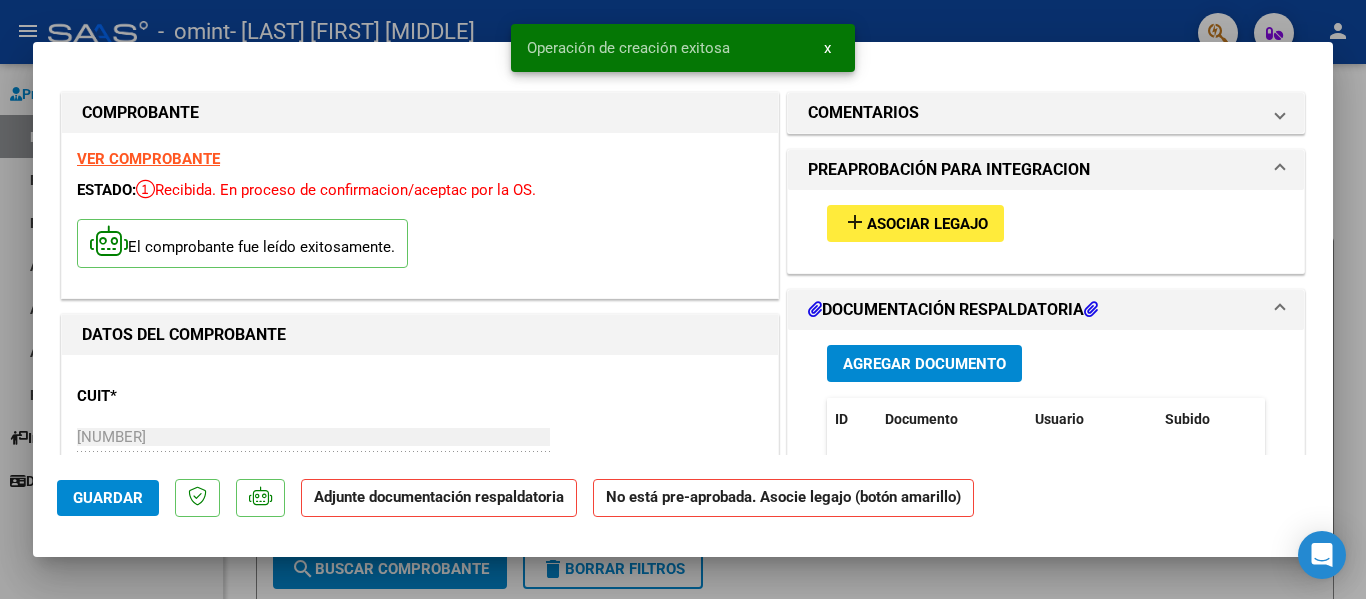 click on "add Asociar Legajo" at bounding box center [915, 223] 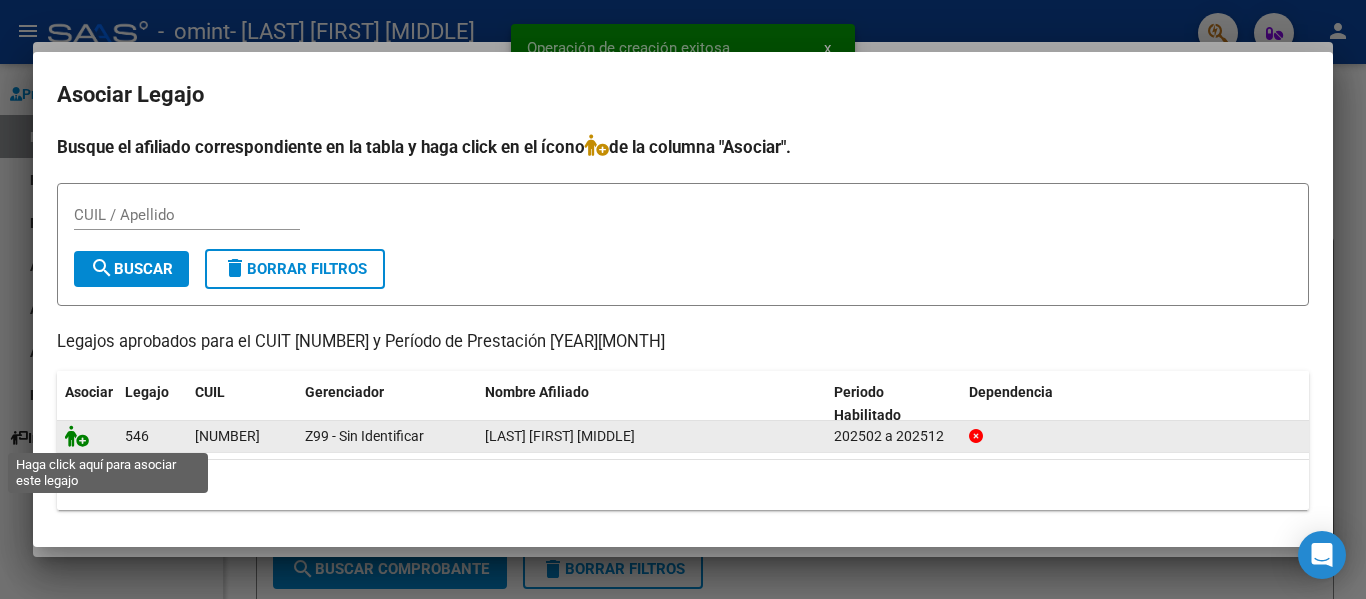 click 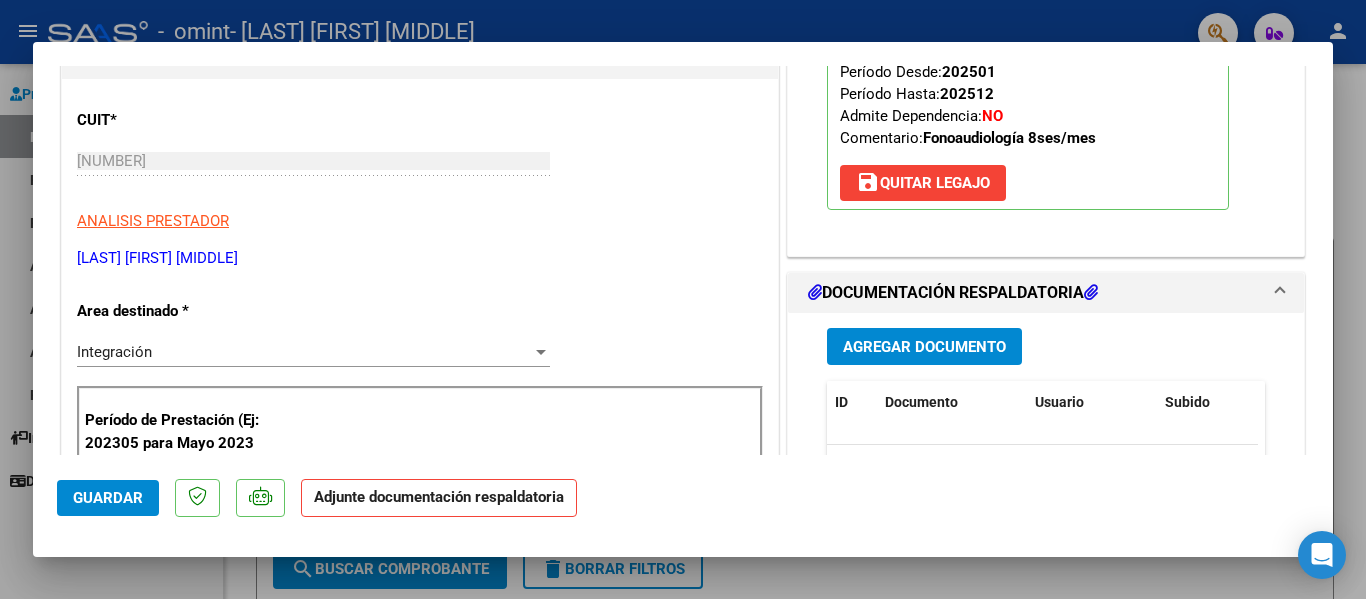 scroll, scrollTop: 340, scrollLeft: 0, axis: vertical 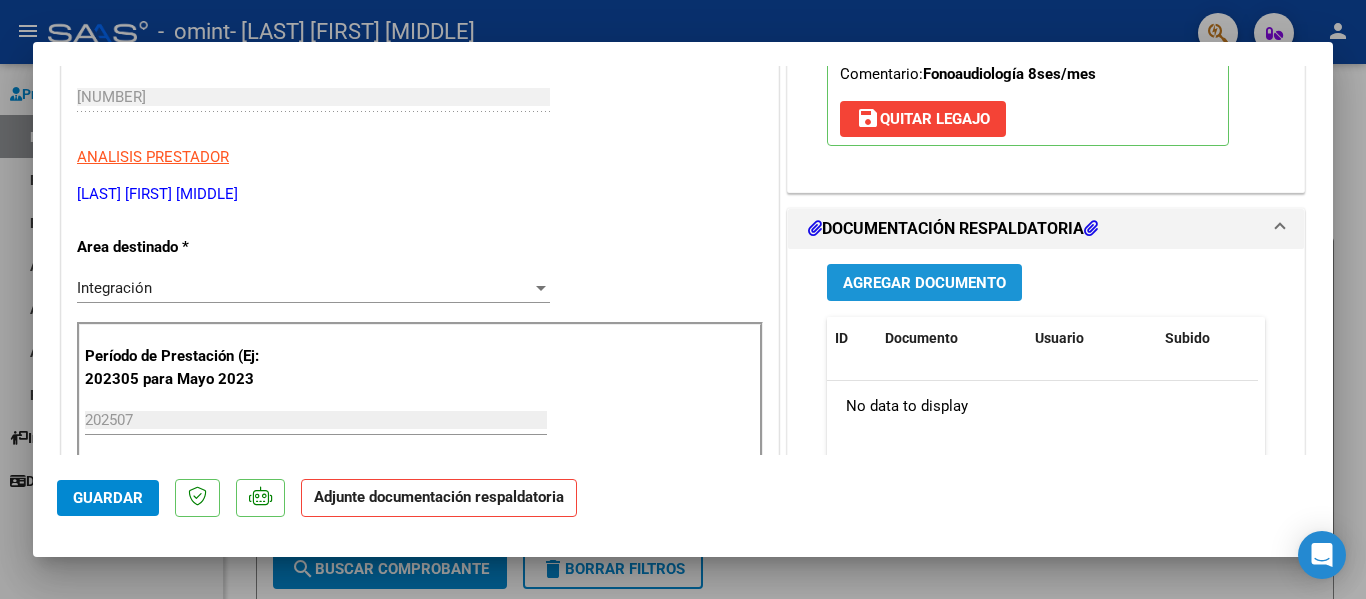 click on "Agregar Documento" at bounding box center (924, 283) 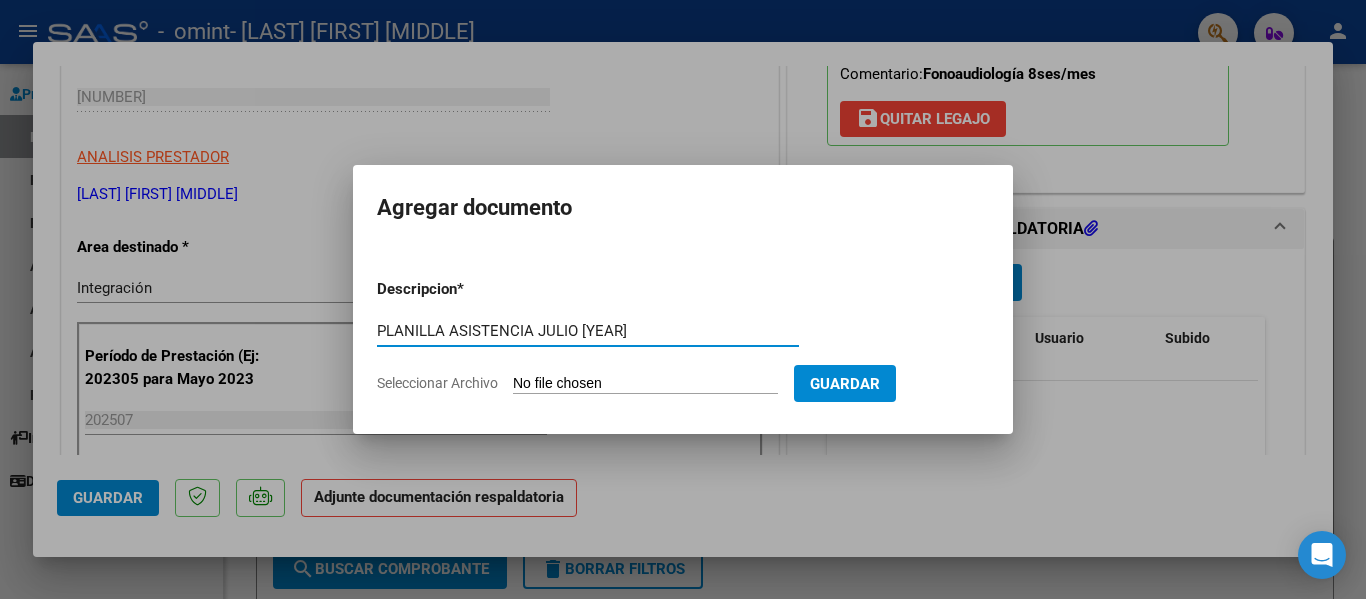 type on "PLANILLA ASISTENCIA JULIO 2025" 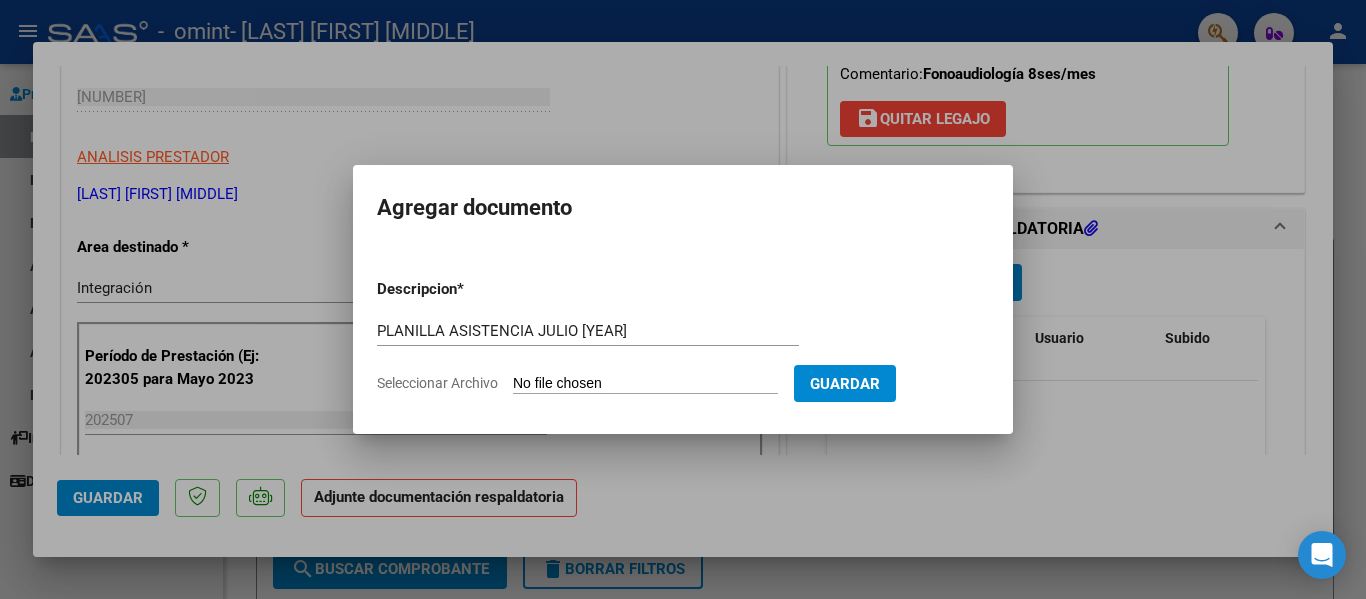 click on "Seleccionar Archivo" at bounding box center (645, 384) 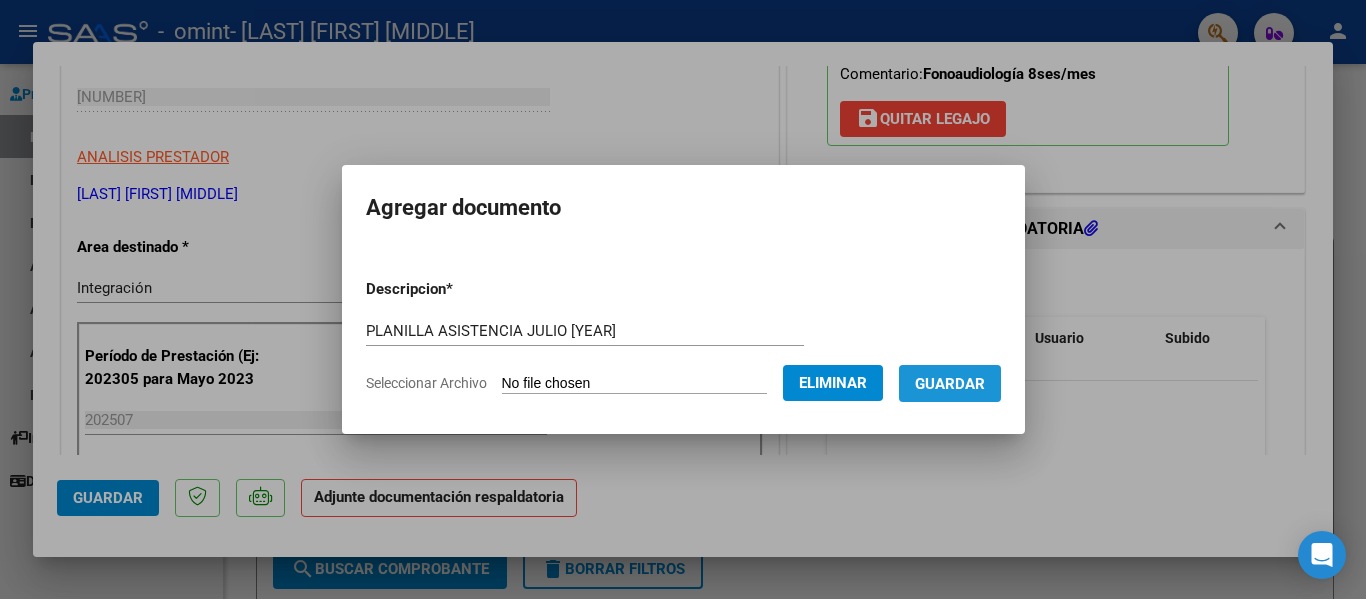 click on "Guardar" at bounding box center (950, 383) 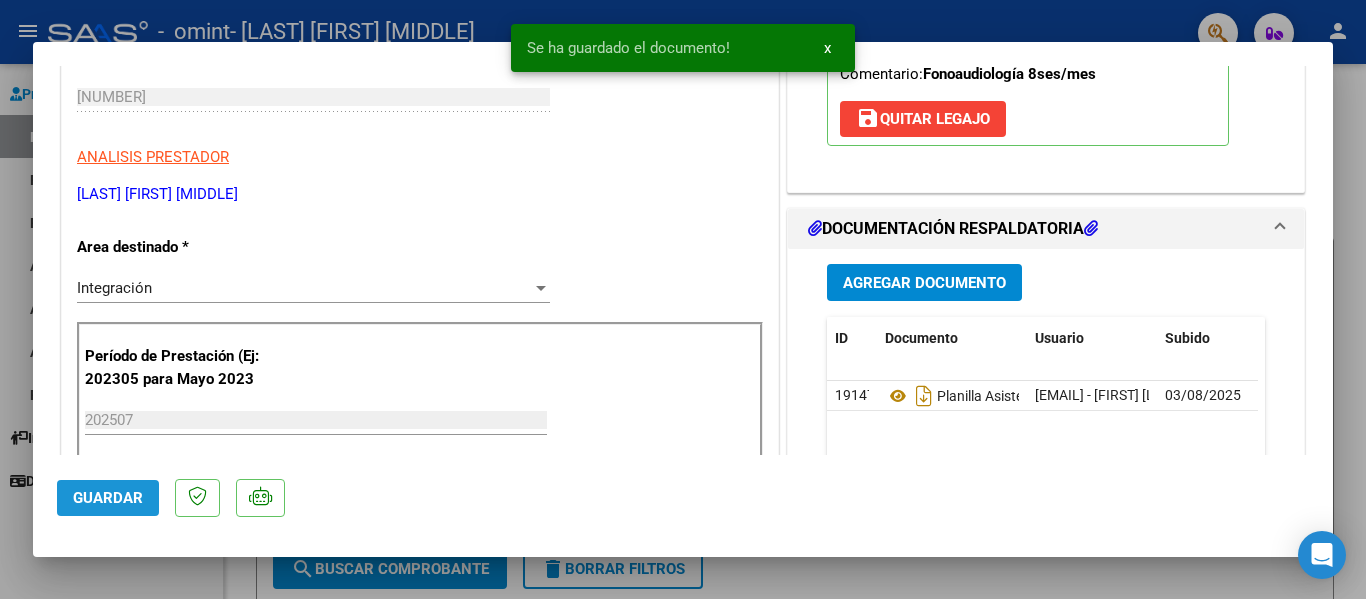 click on "Guardar" 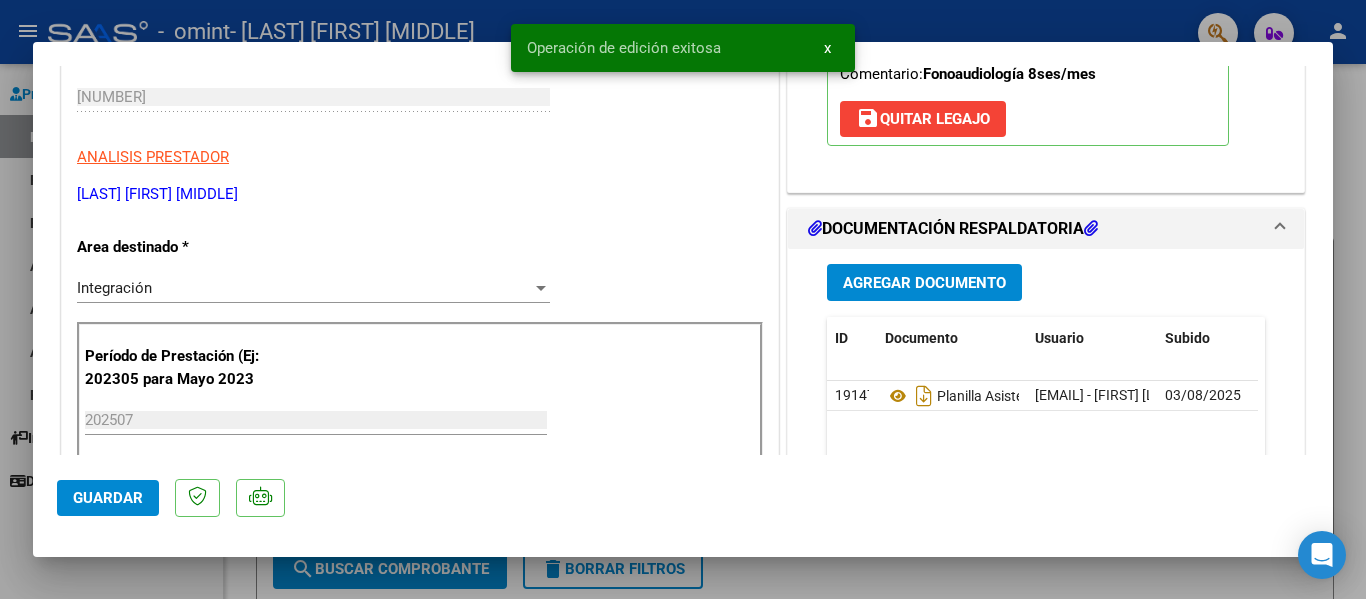 click at bounding box center [683, 299] 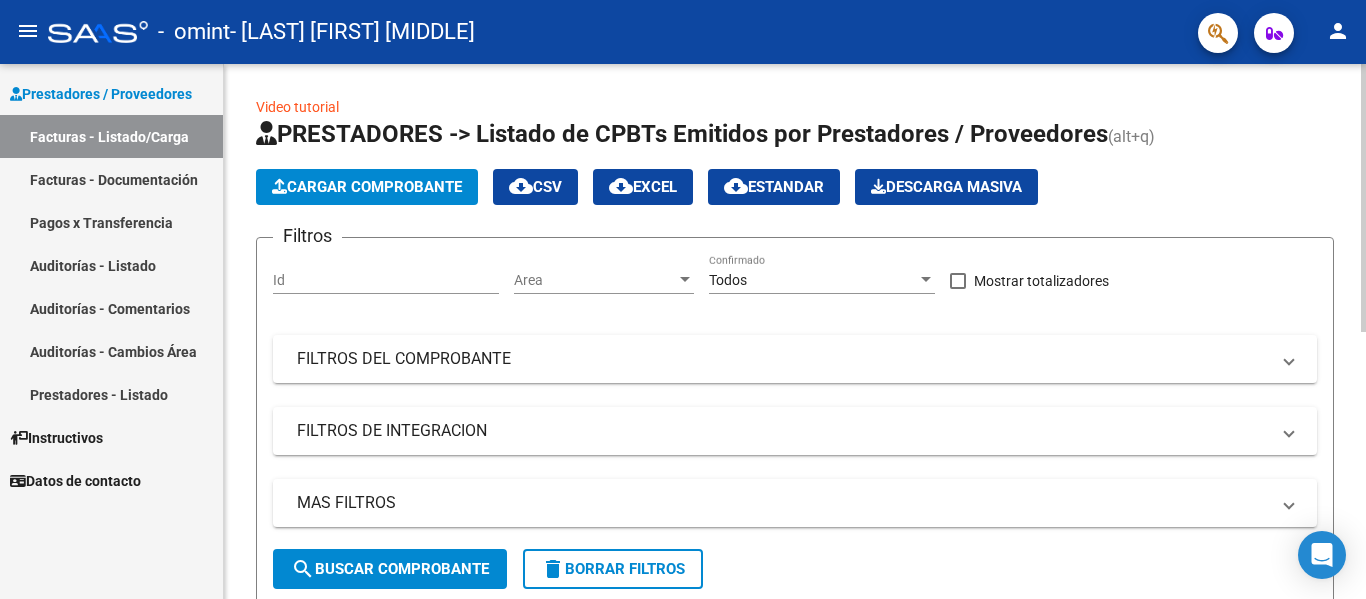 scroll, scrollTop: 240, scrollLeft: 0, axis: vertical 